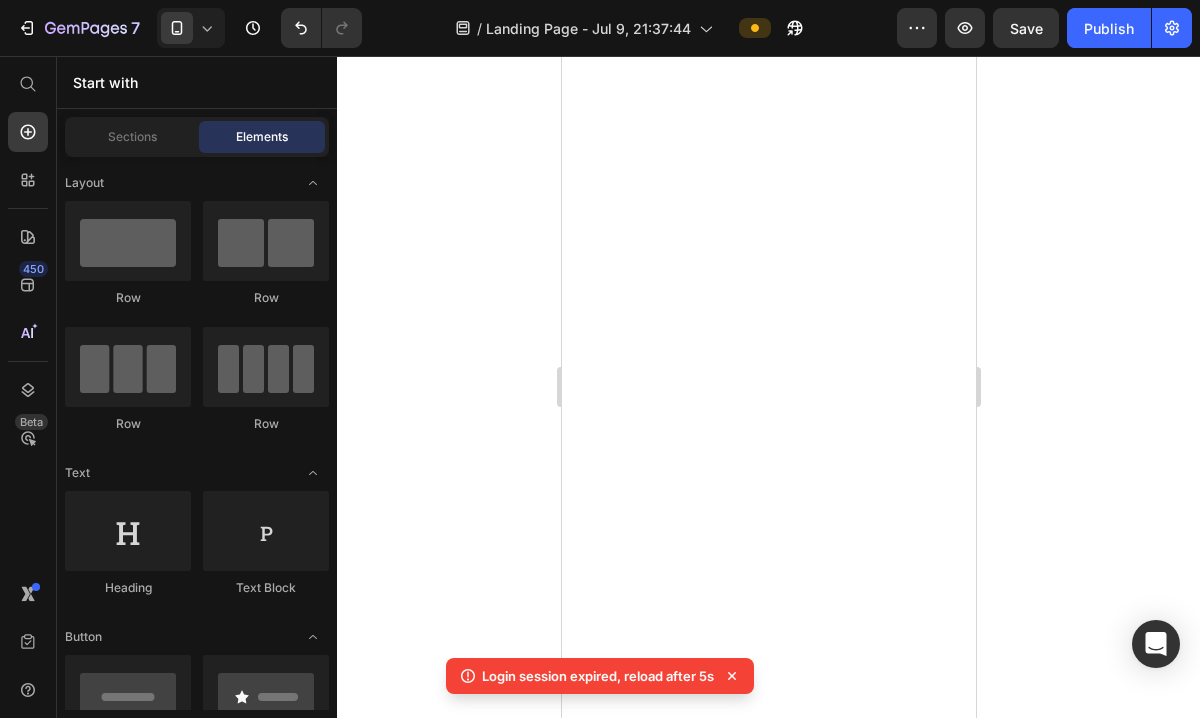 scroll, scrollTop: 0, scrollLeft: 0, axis: both 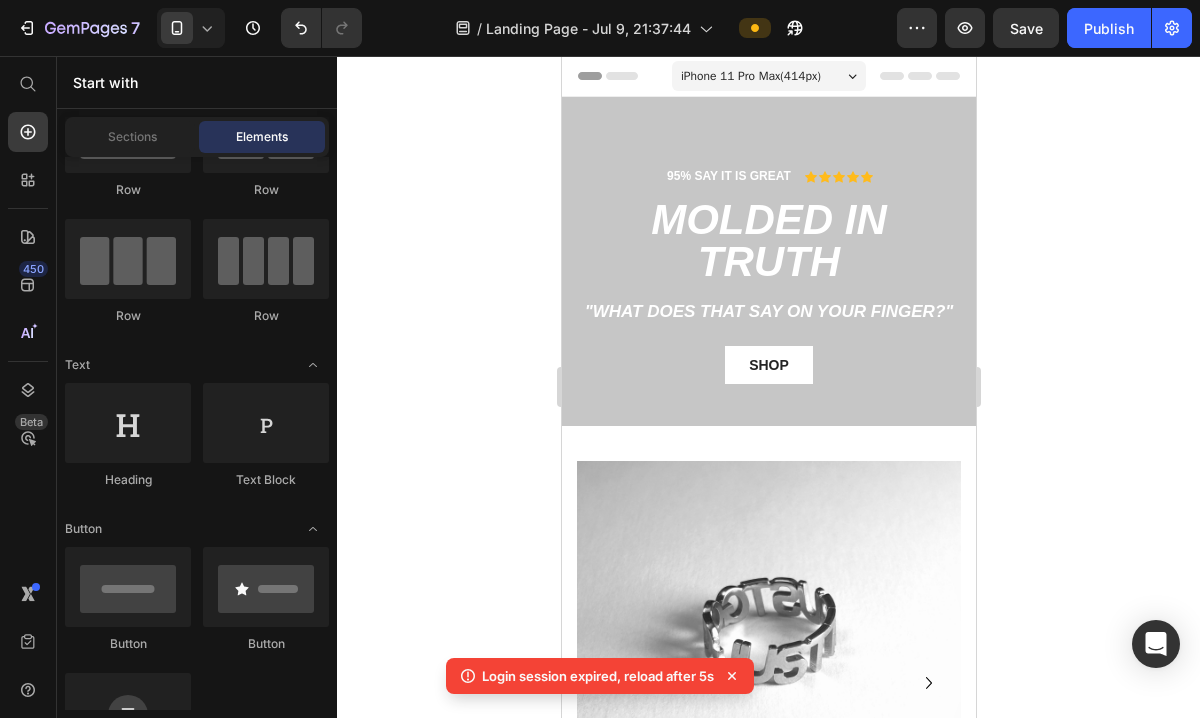 click 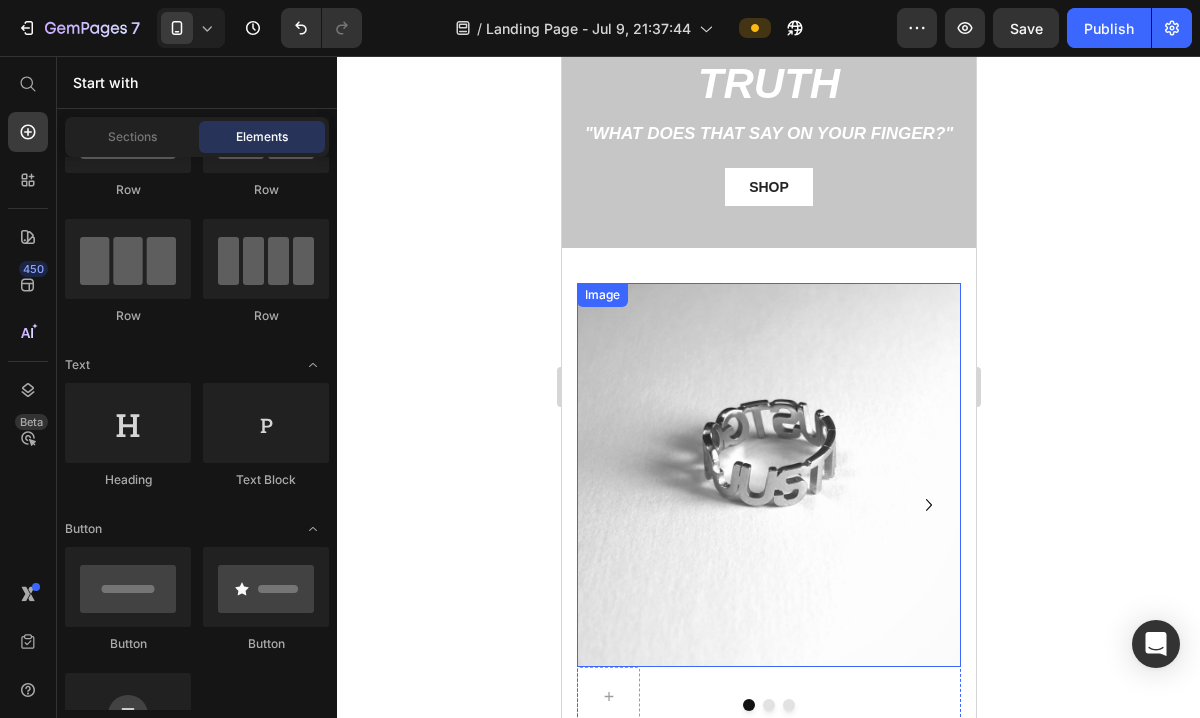 scroll, scrollTop: 0, scrollLeft: 0, axis: both 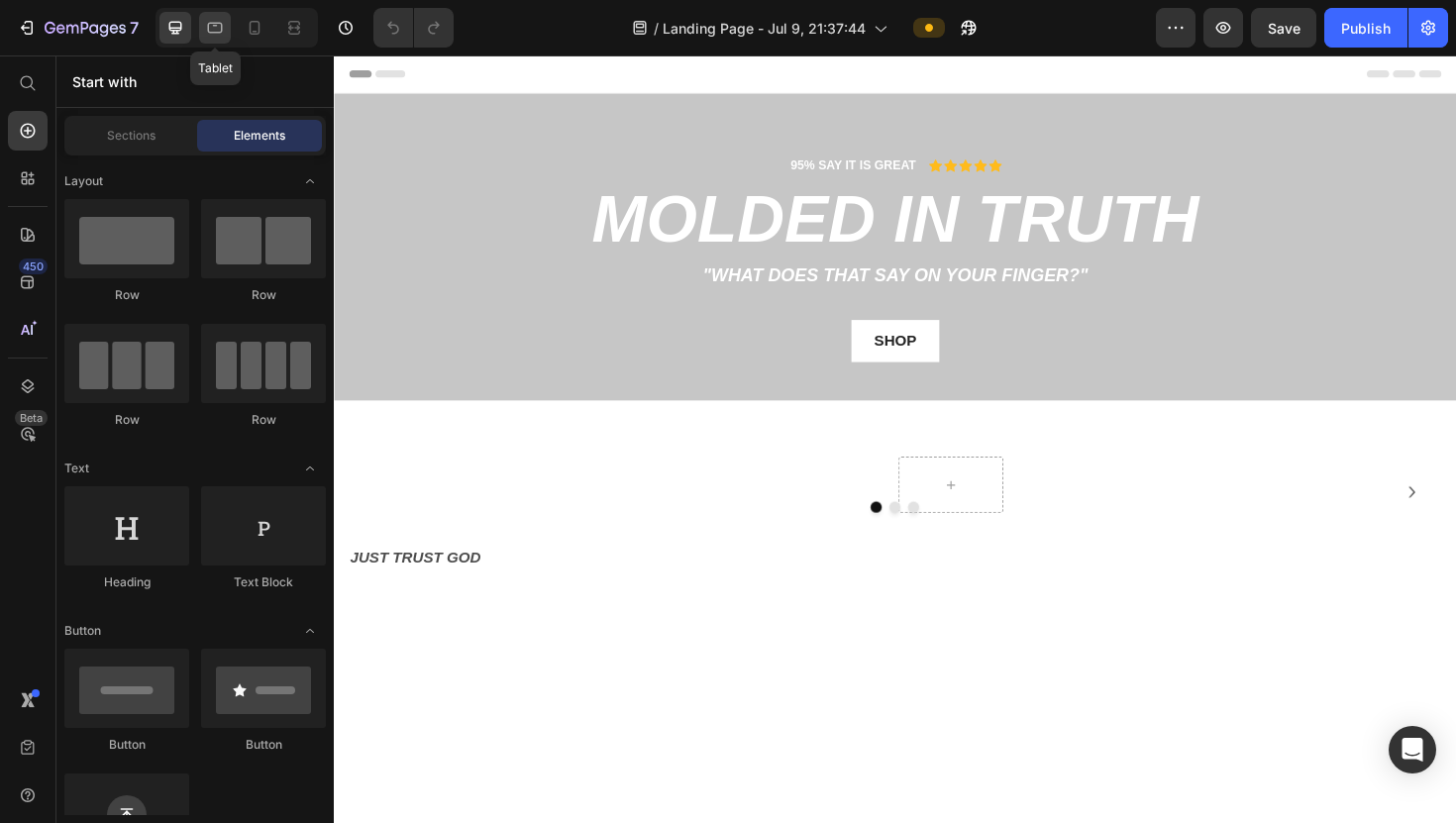 click 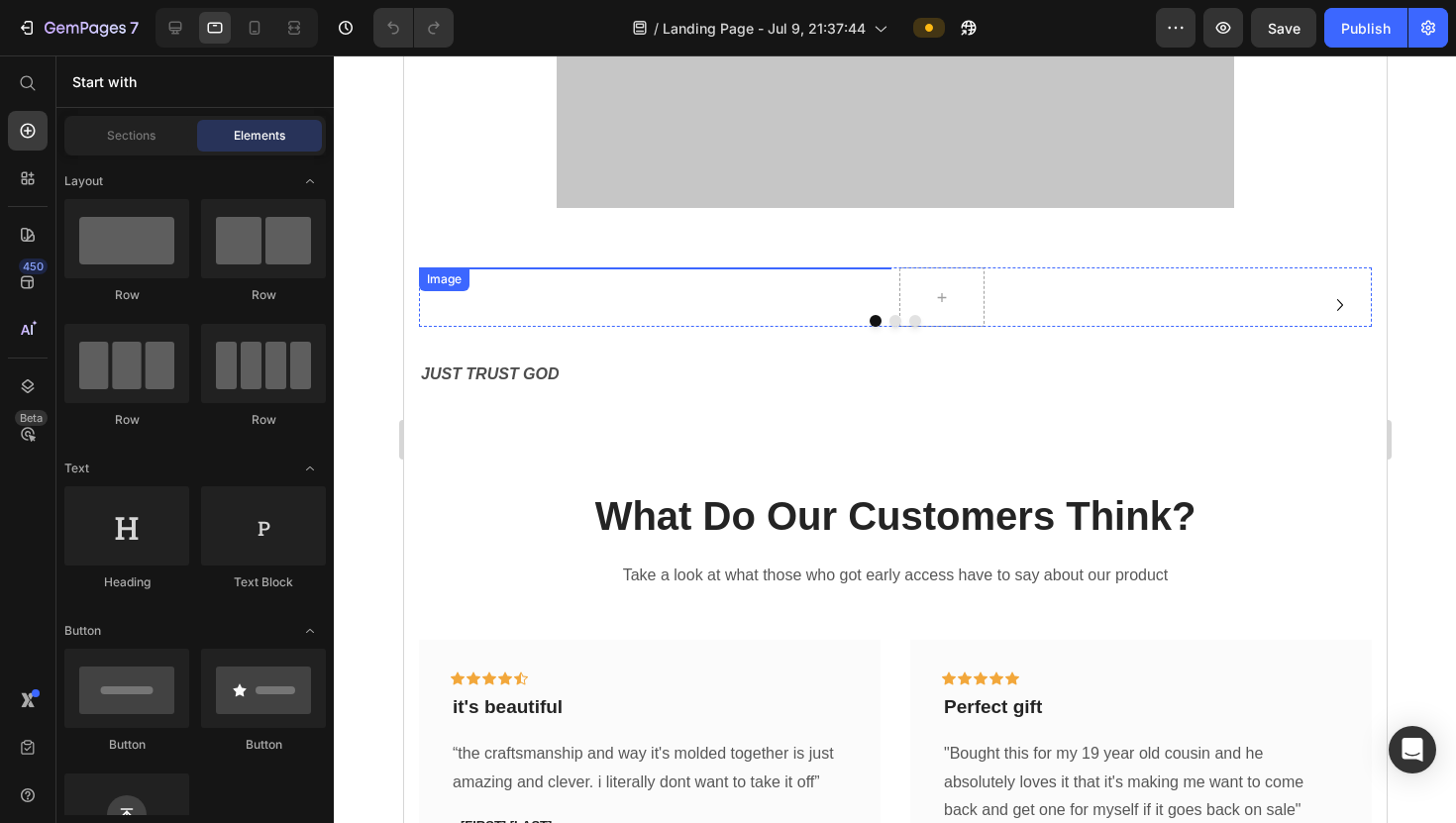 scroll, scrollTop: 440, scrollLeft: 0, axis: vertical 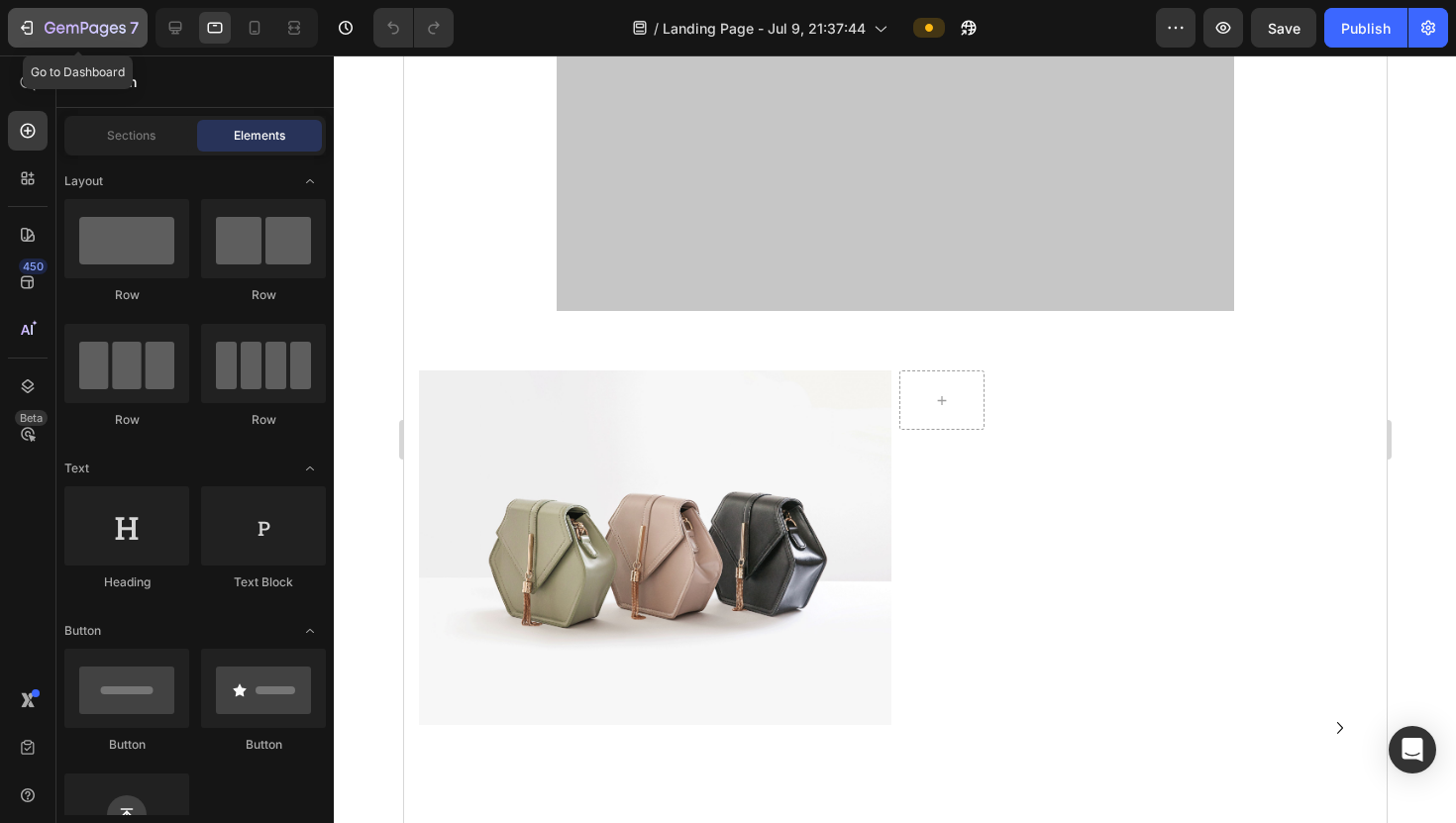 click on "7" at bounding box center (77, 28) 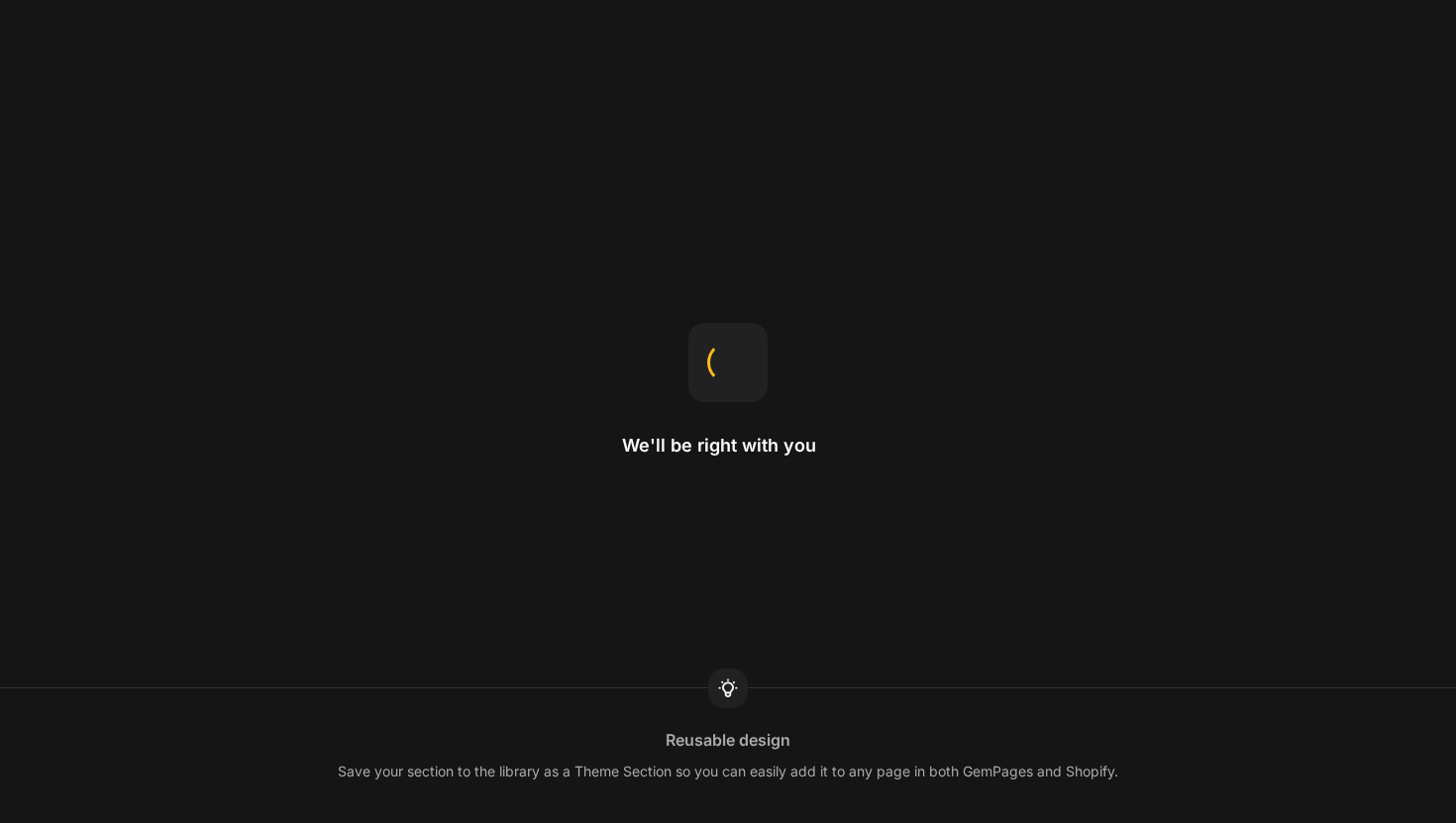 scroll, scrollTop: 0, scrollLeft: 0, axis: both 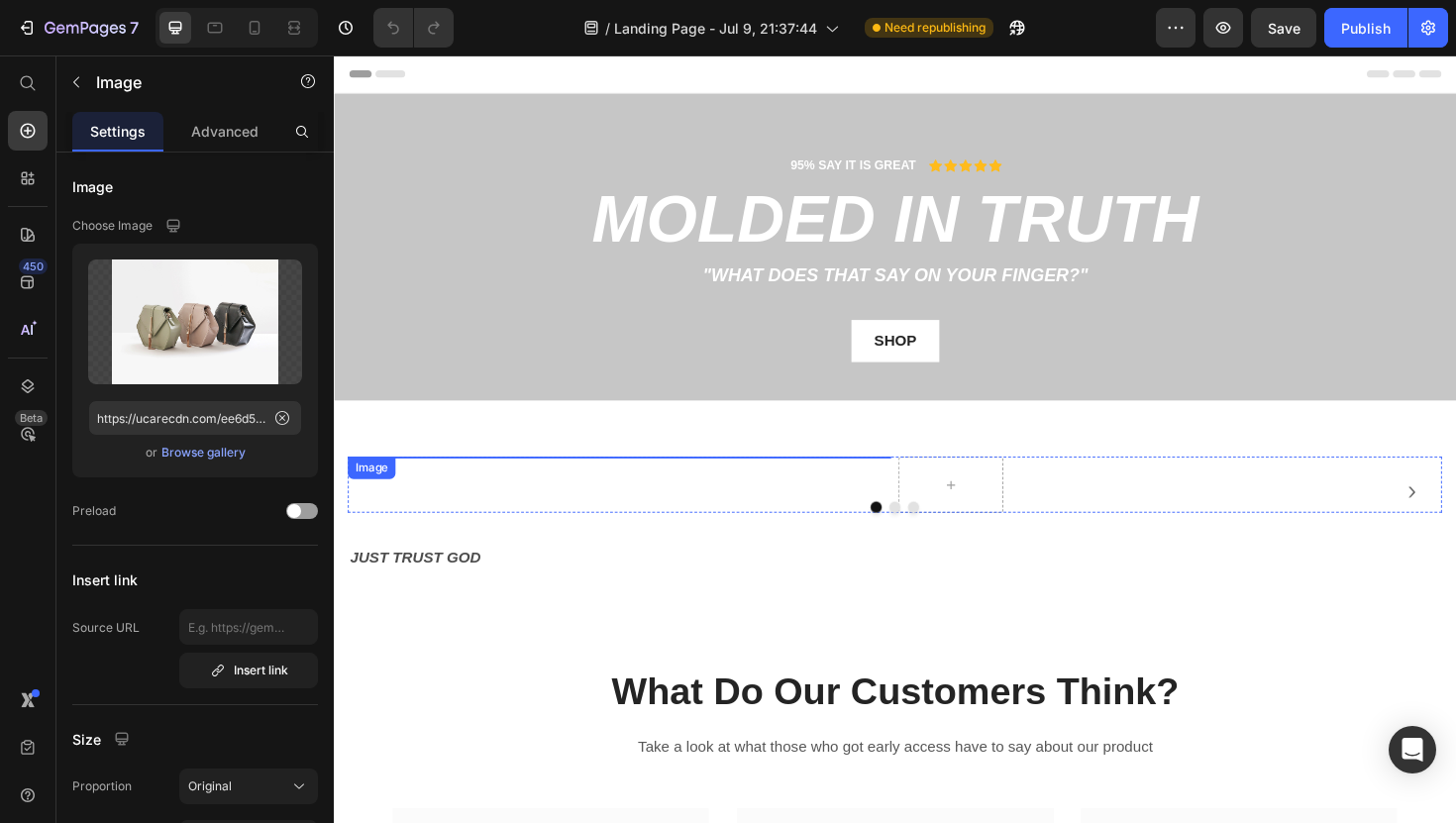 click at bounding box center [636, 480] 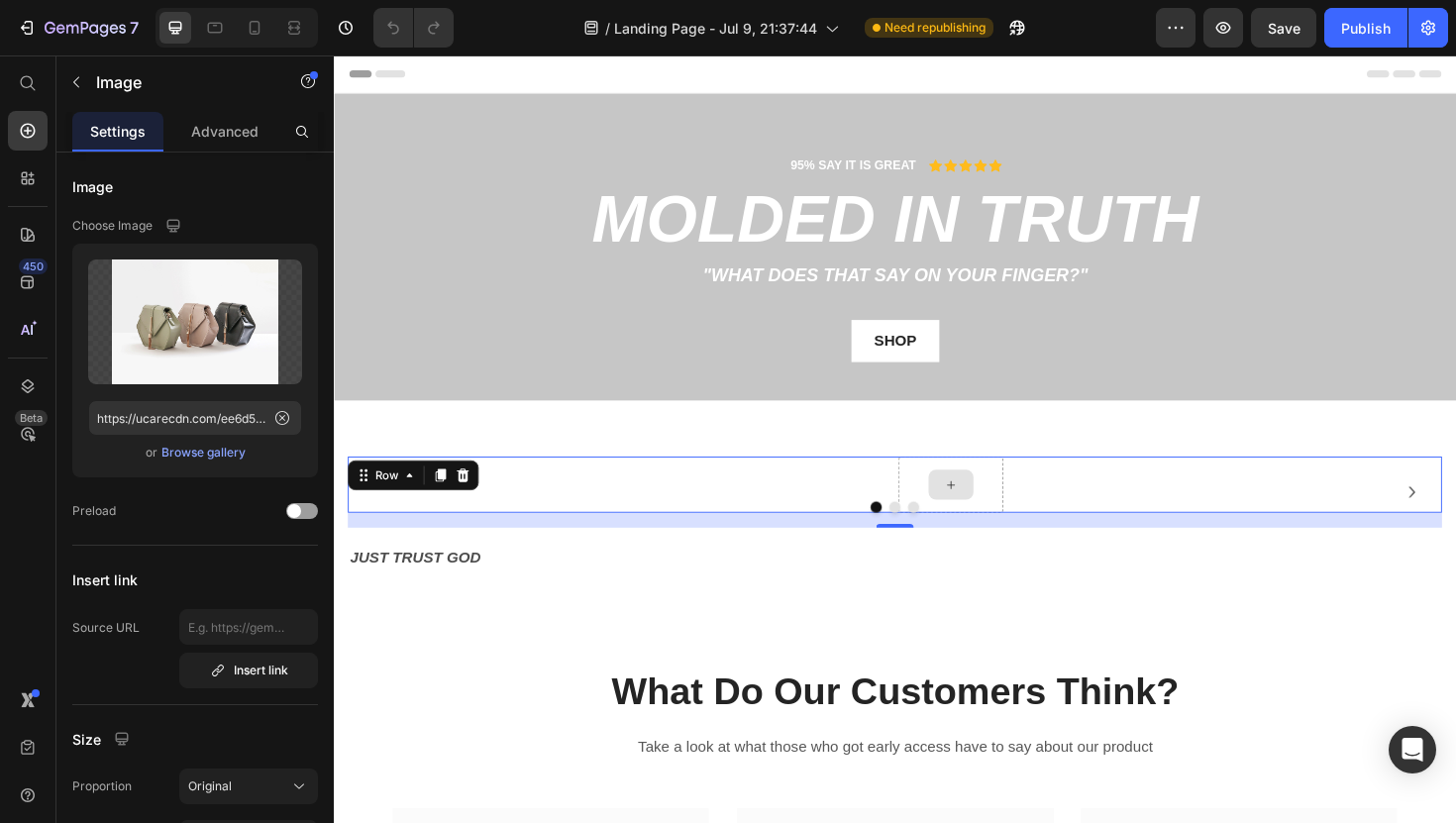 click at bounding box center [988, 510] 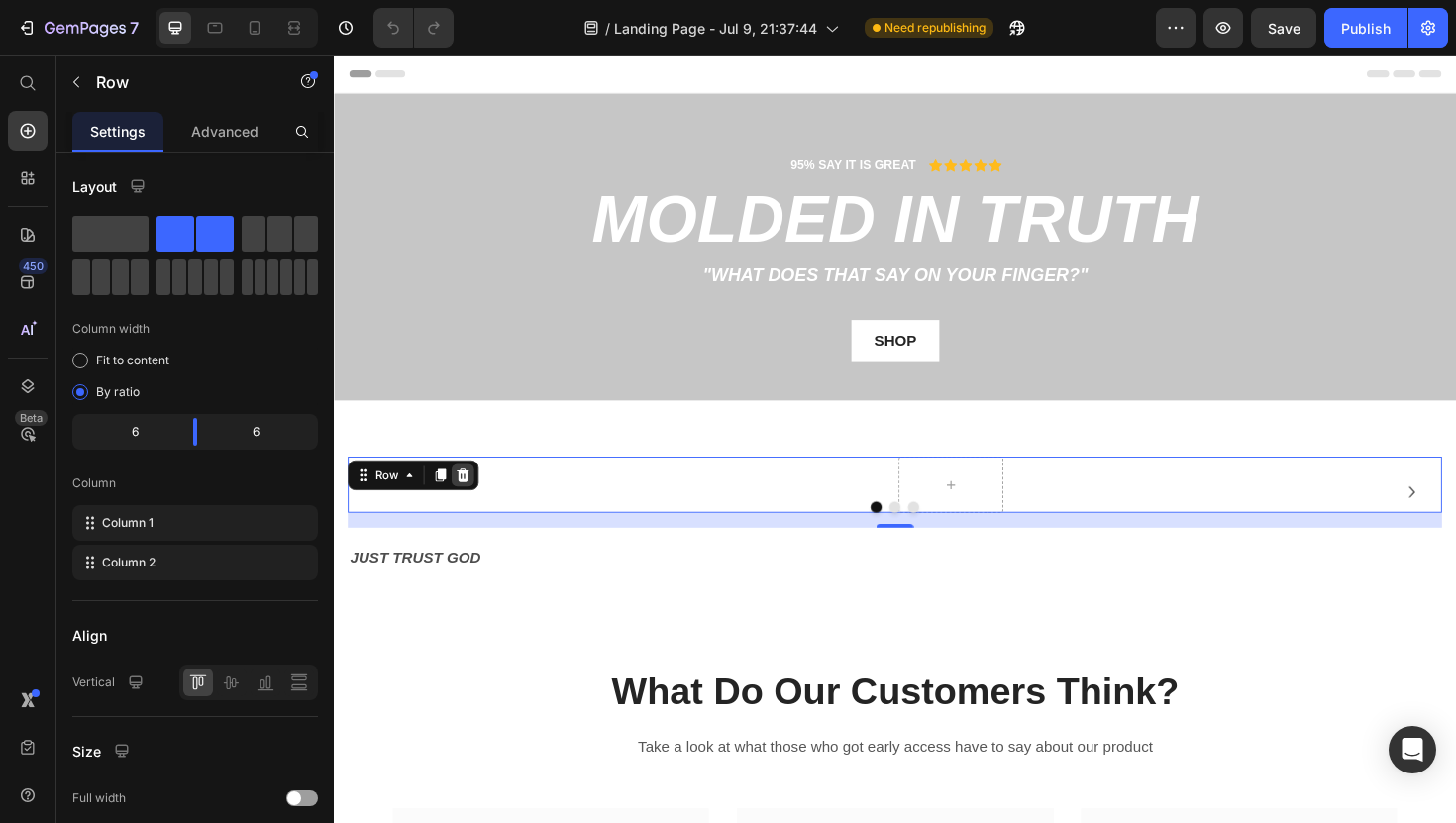 click at bounding box center (470, 500) 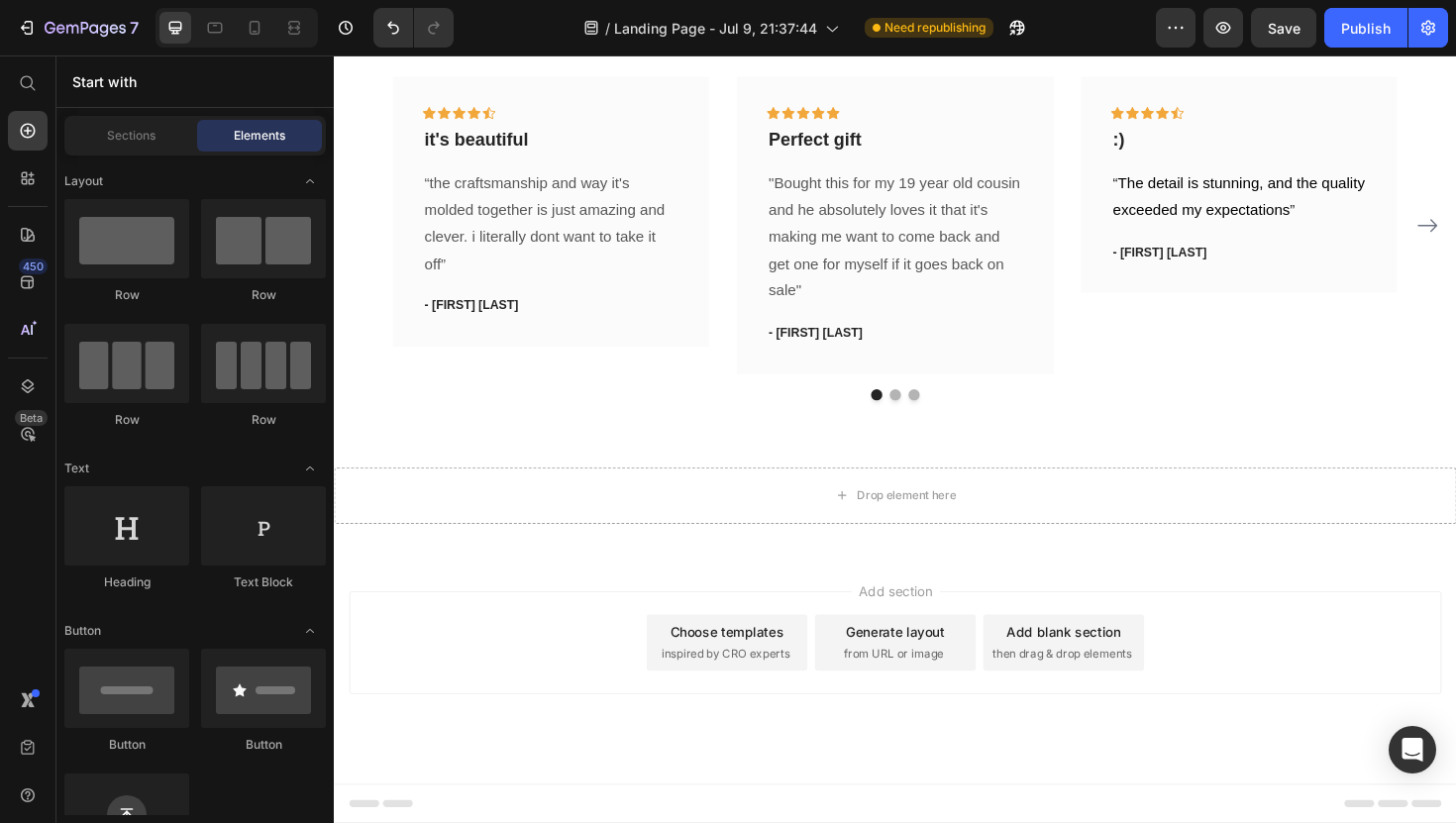 scroll, scrollTop: 991, scrollLeft: 0, axis: vertical 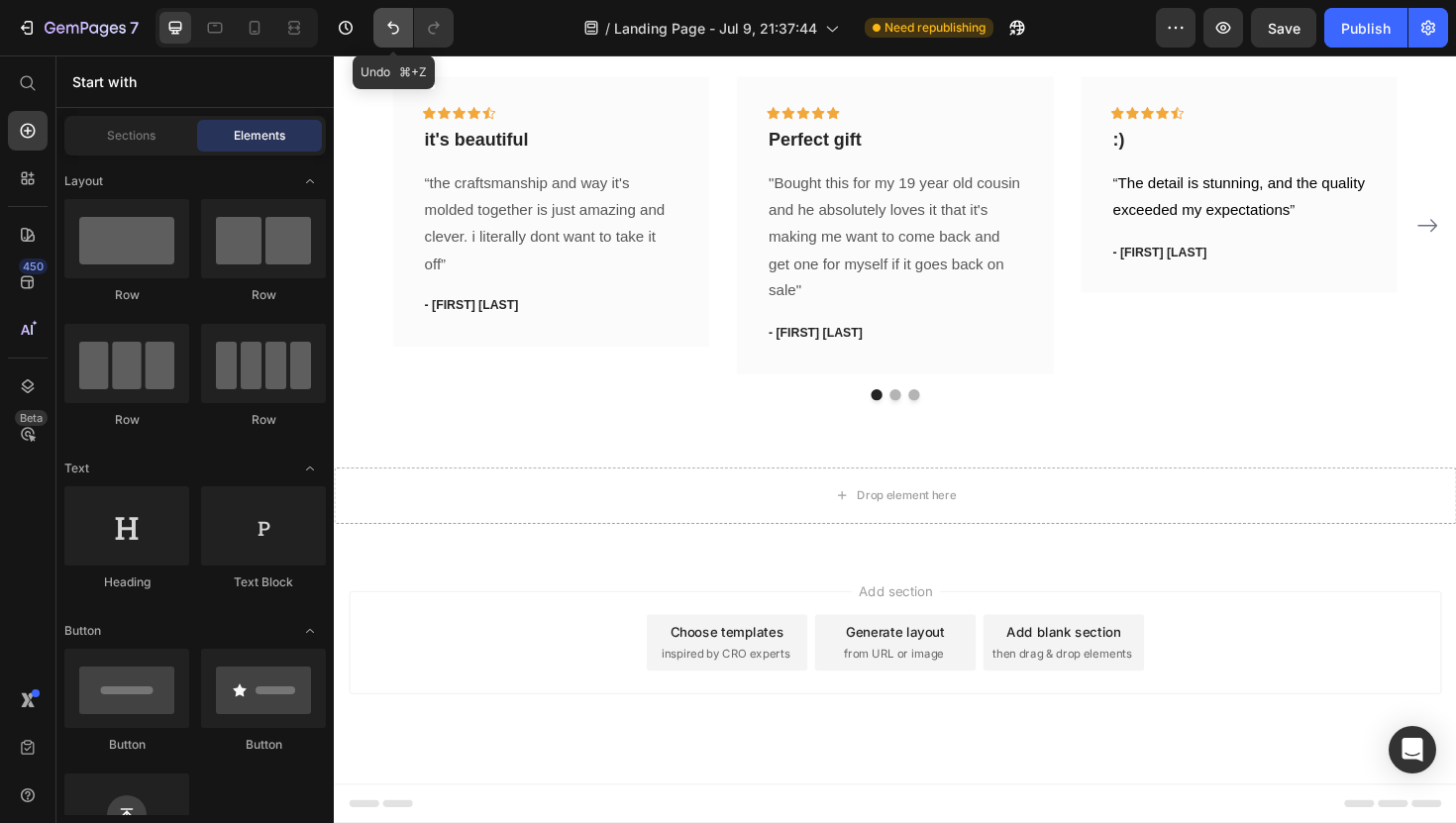 click 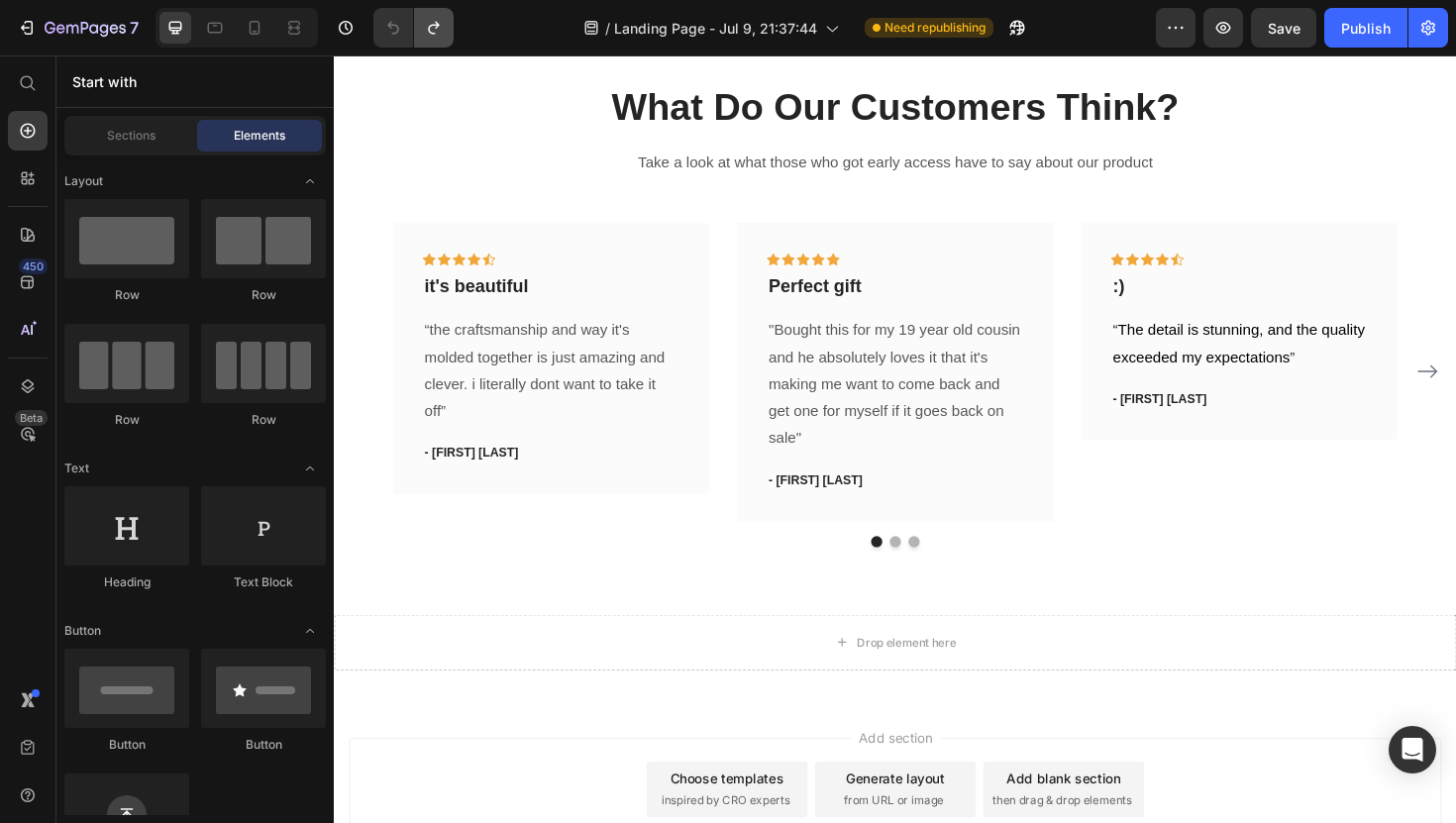 click 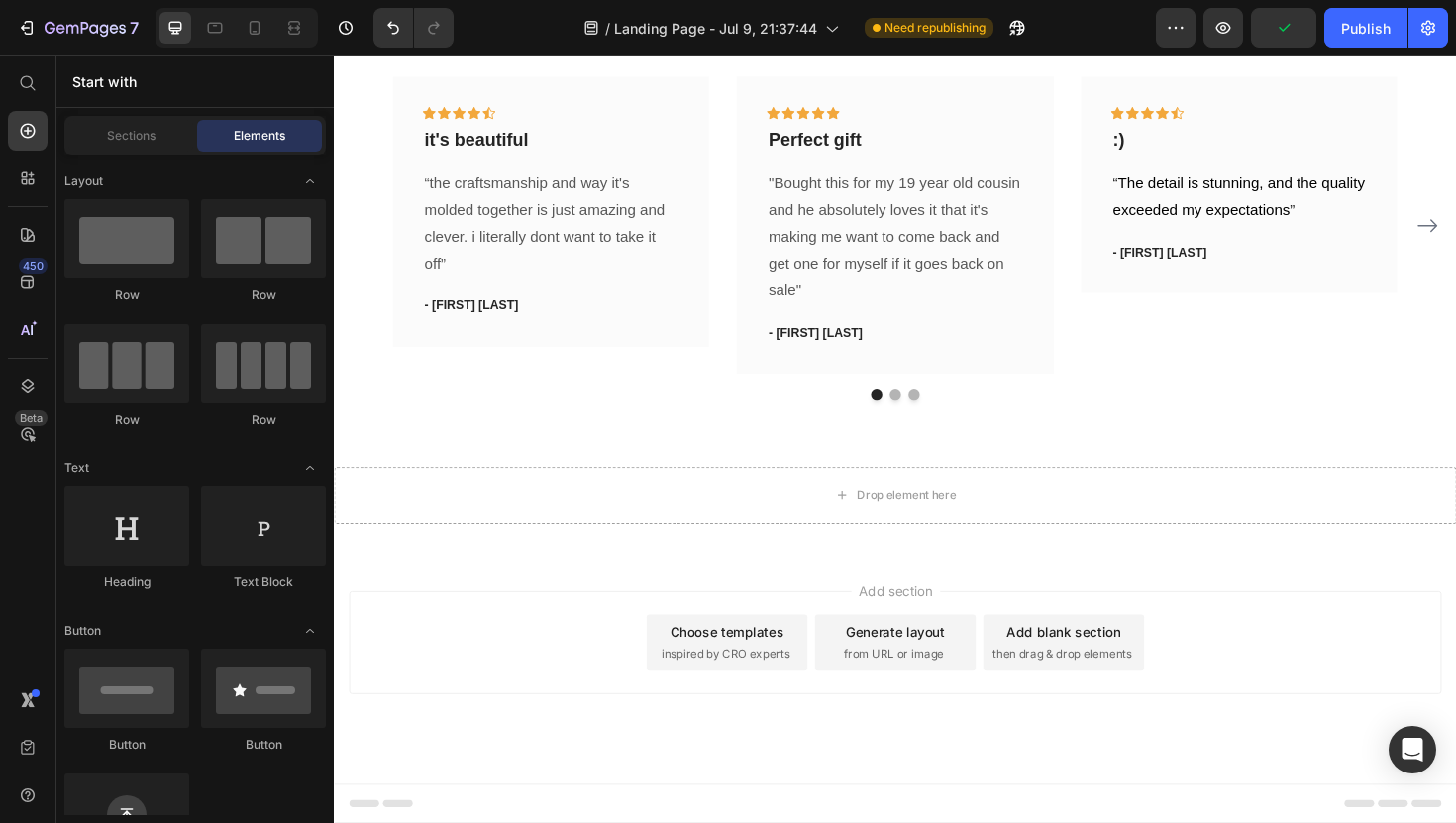 scroll, scrollTop: 1089, scrollLeft: 0, axis: vertical 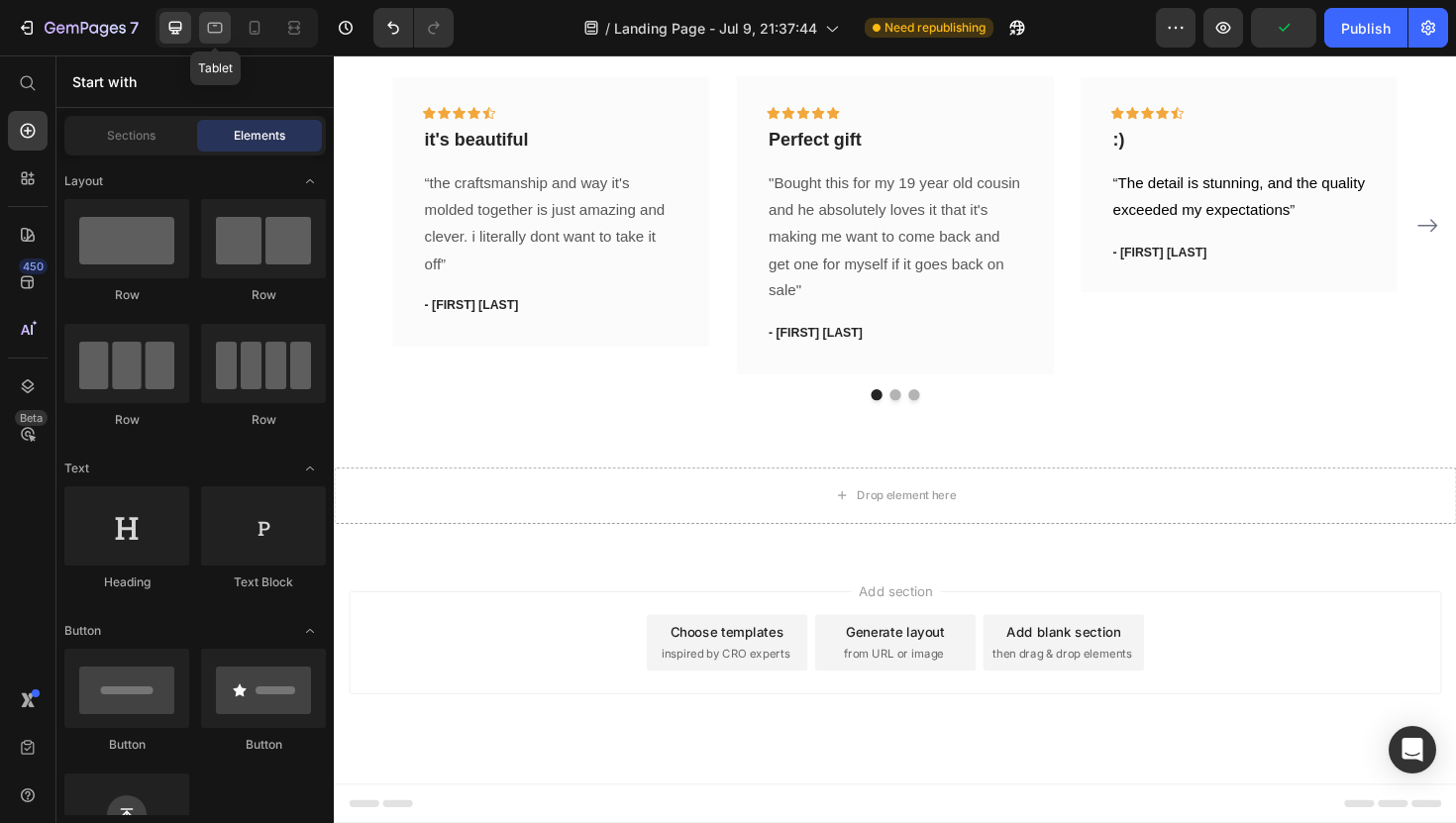 click 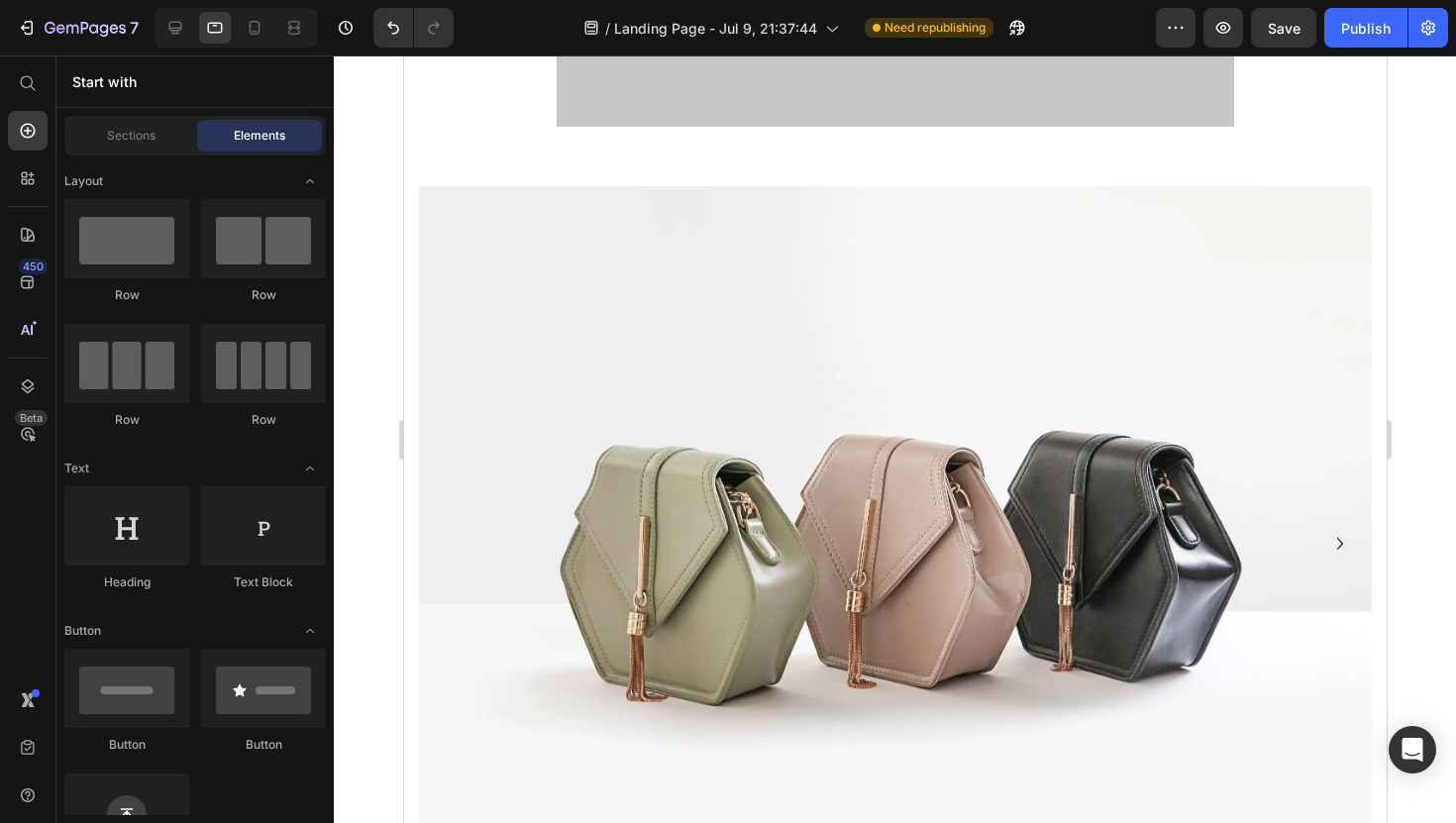 scroll, scrollTop: 539, scrollLeft: 0, axis: vertical 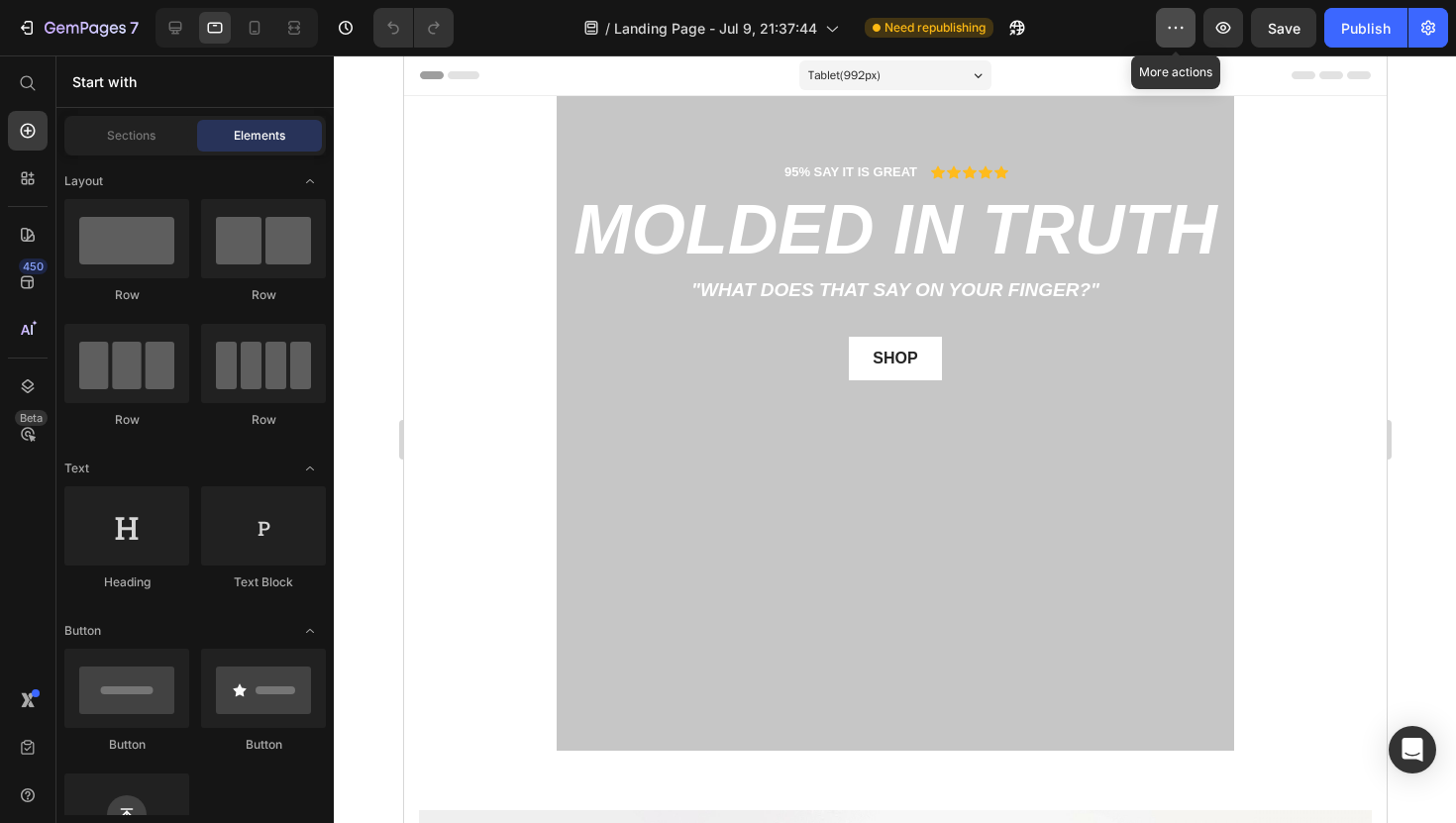 click 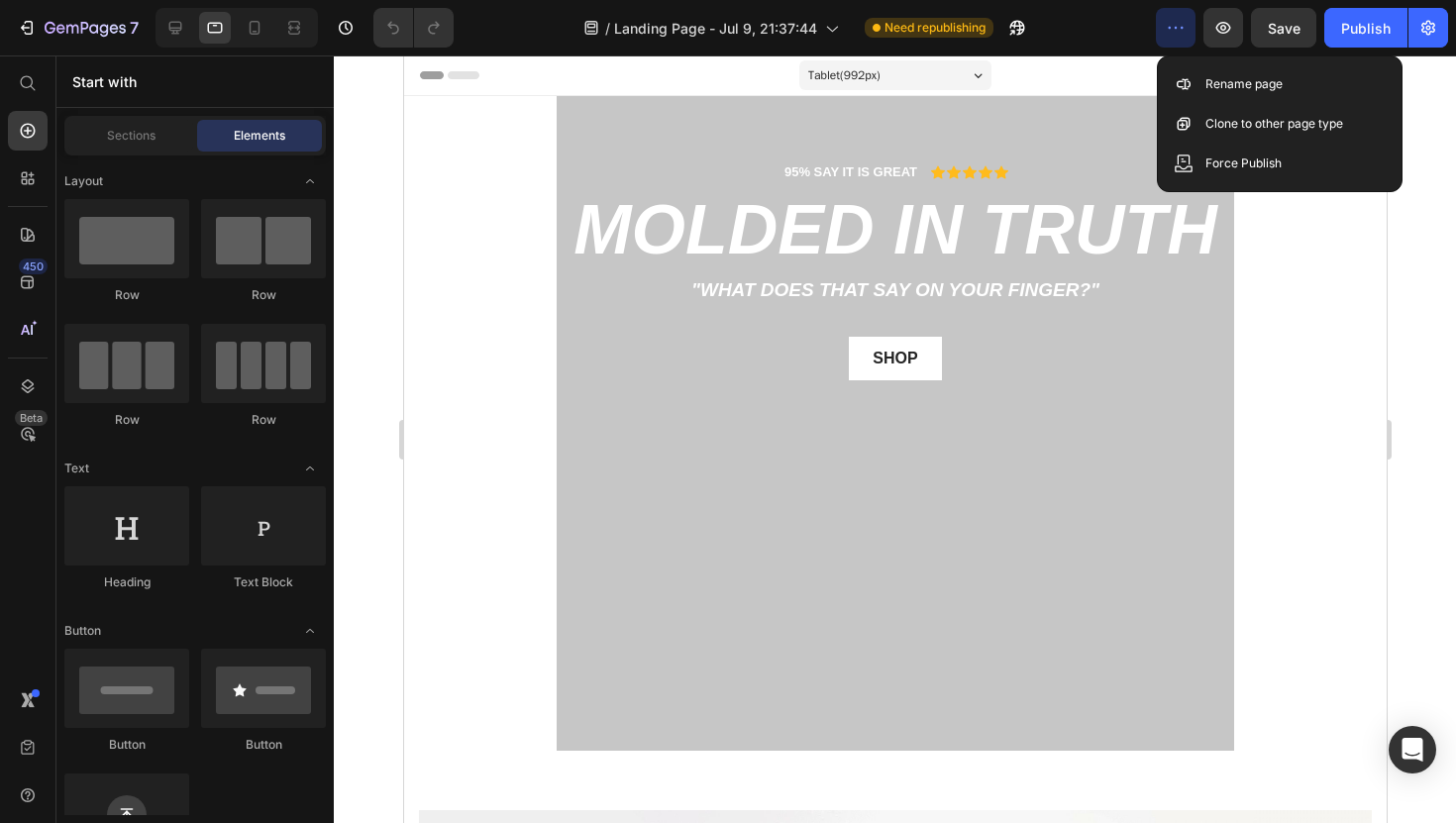 click 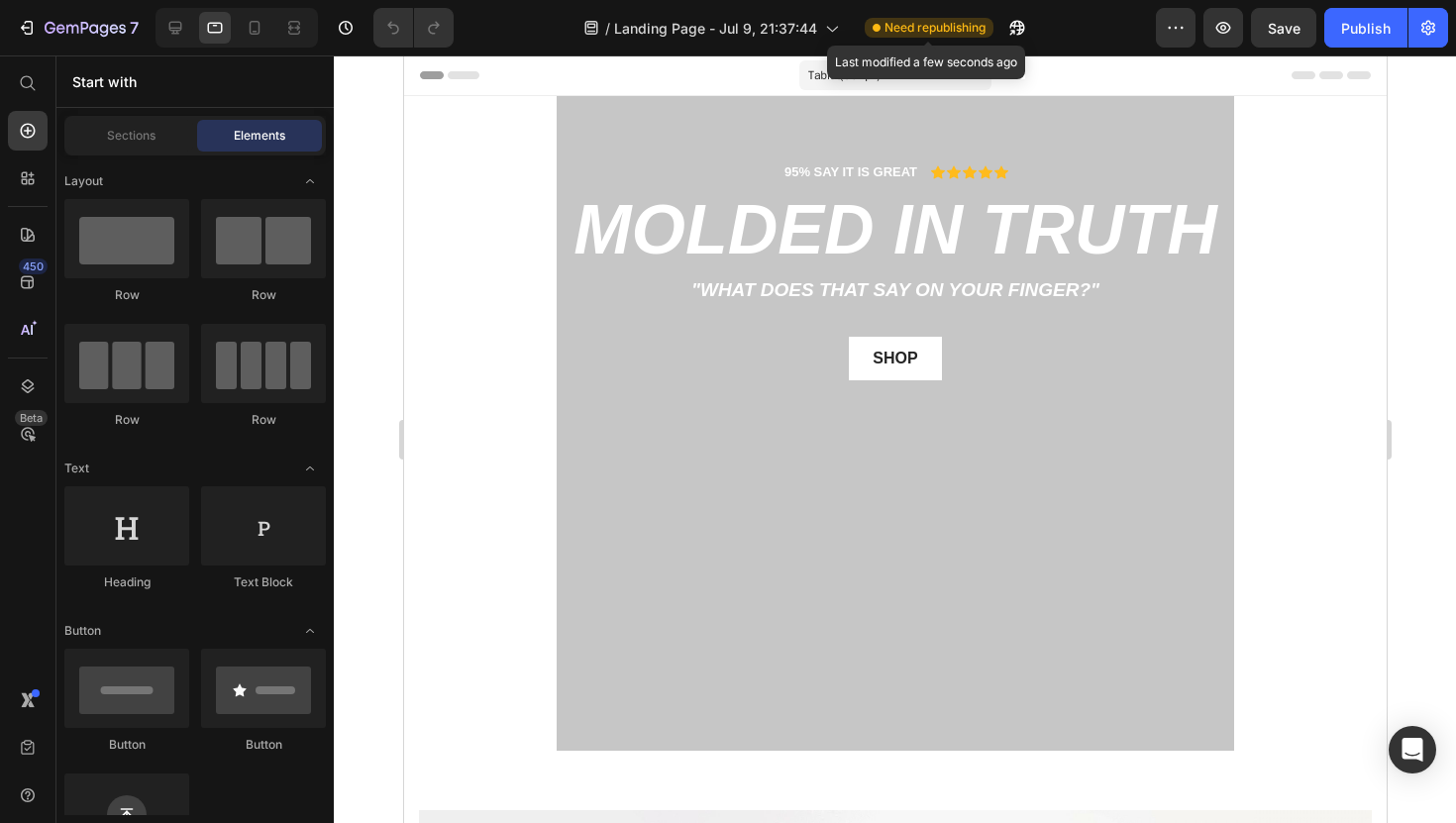 click on "Need republishing" at bounding box center (935, 28) 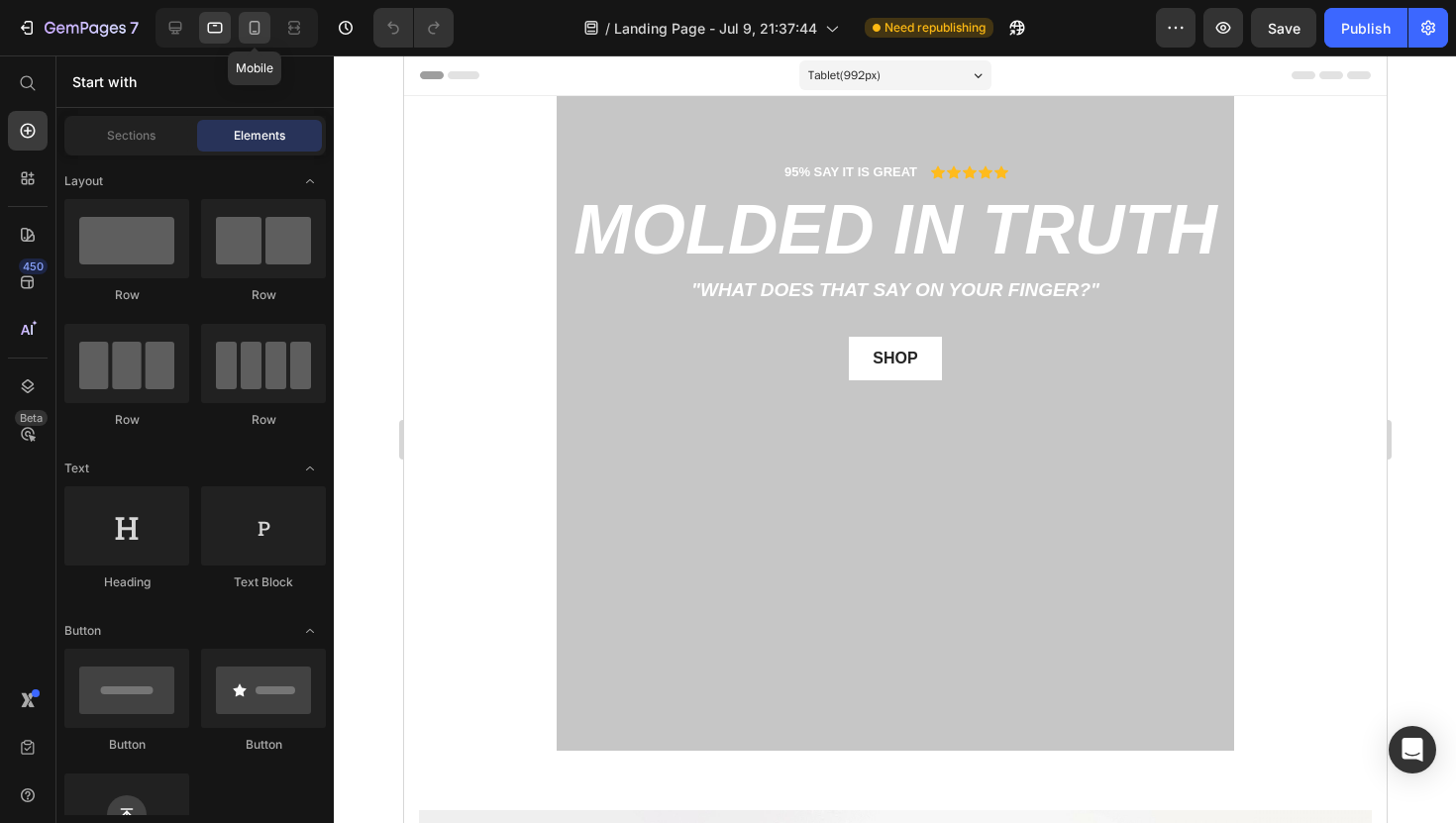 click 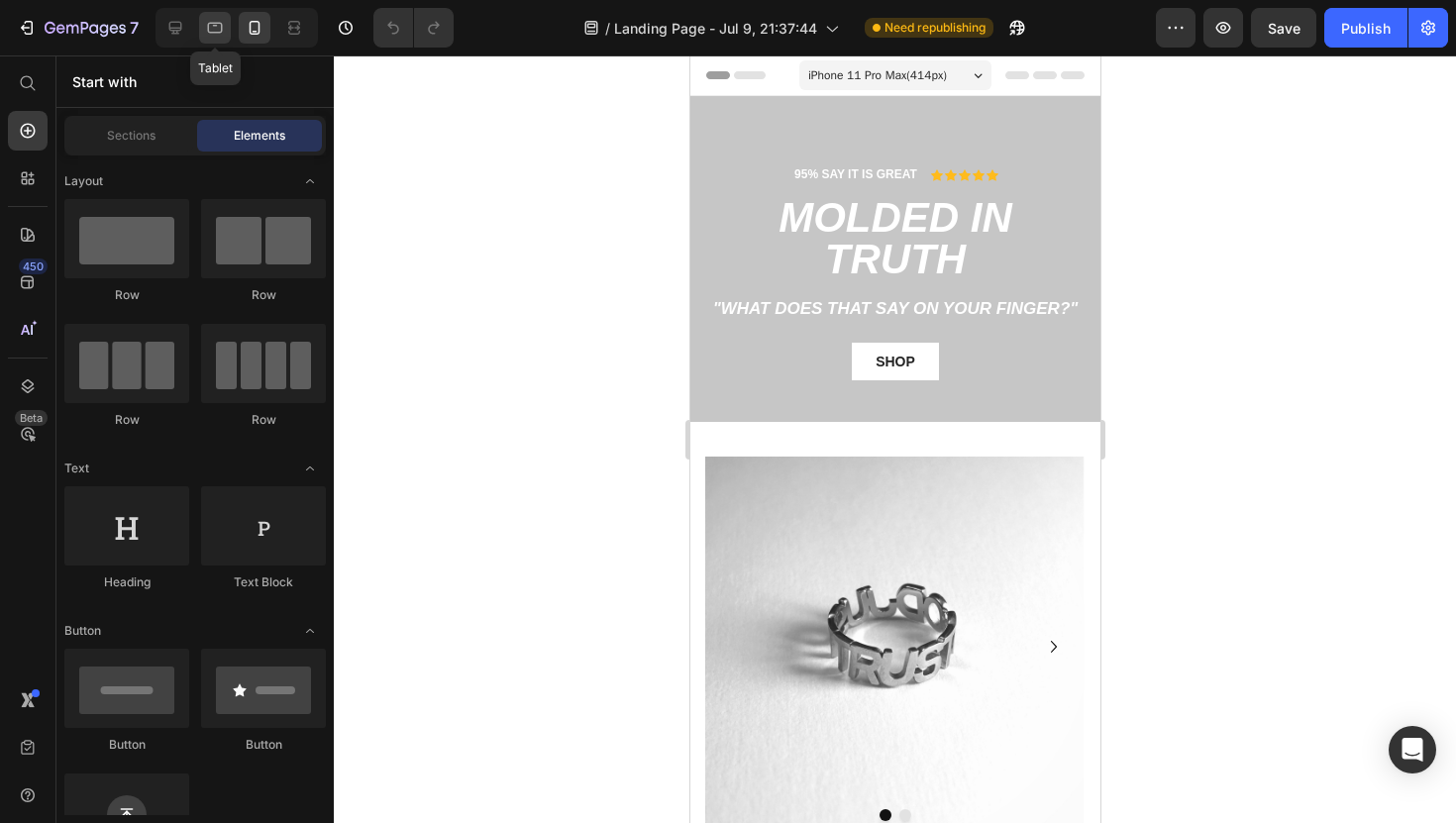 click 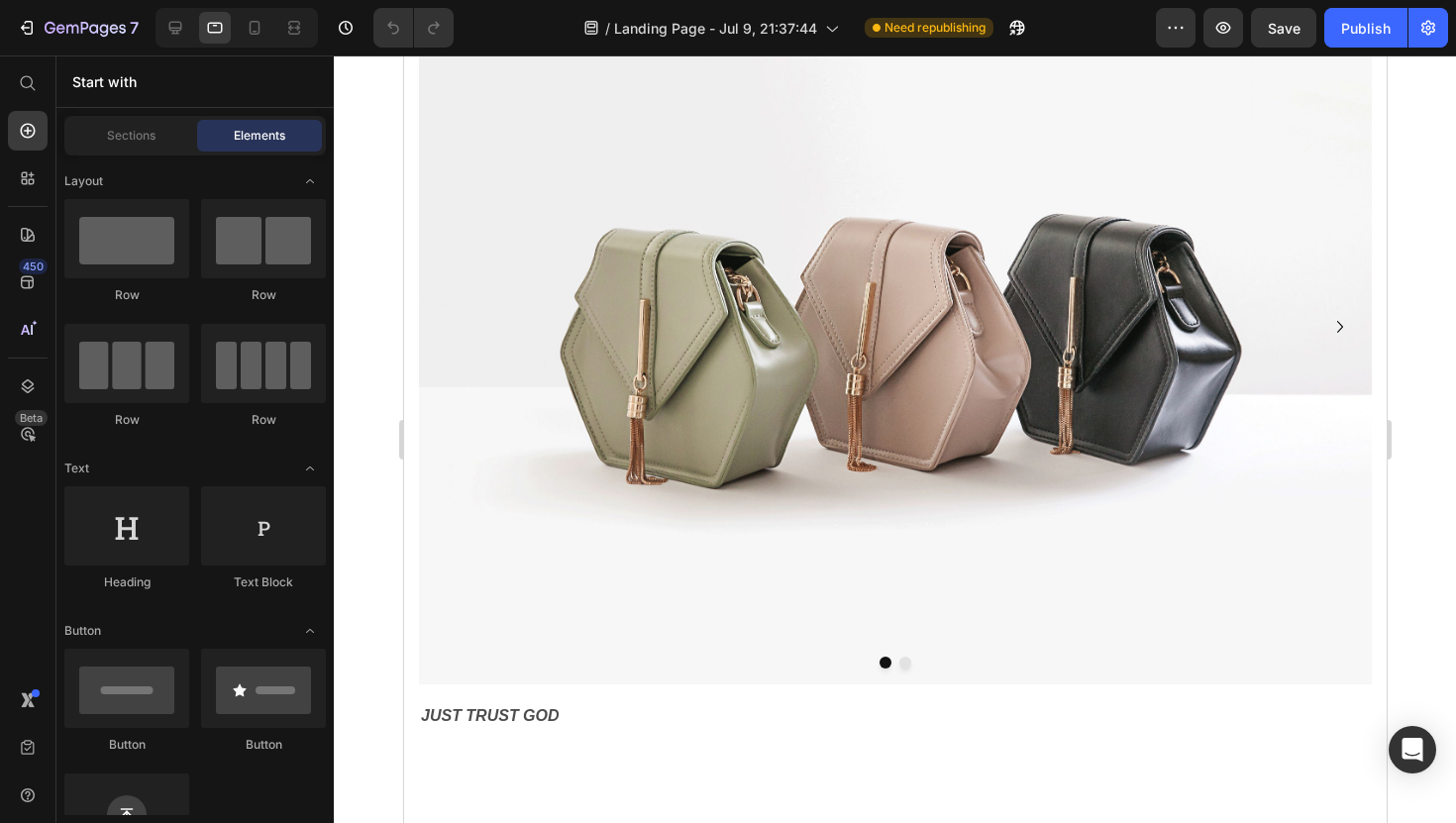 scroll, scrollTop: 1182, scrollLeft: 0, axis: vertical 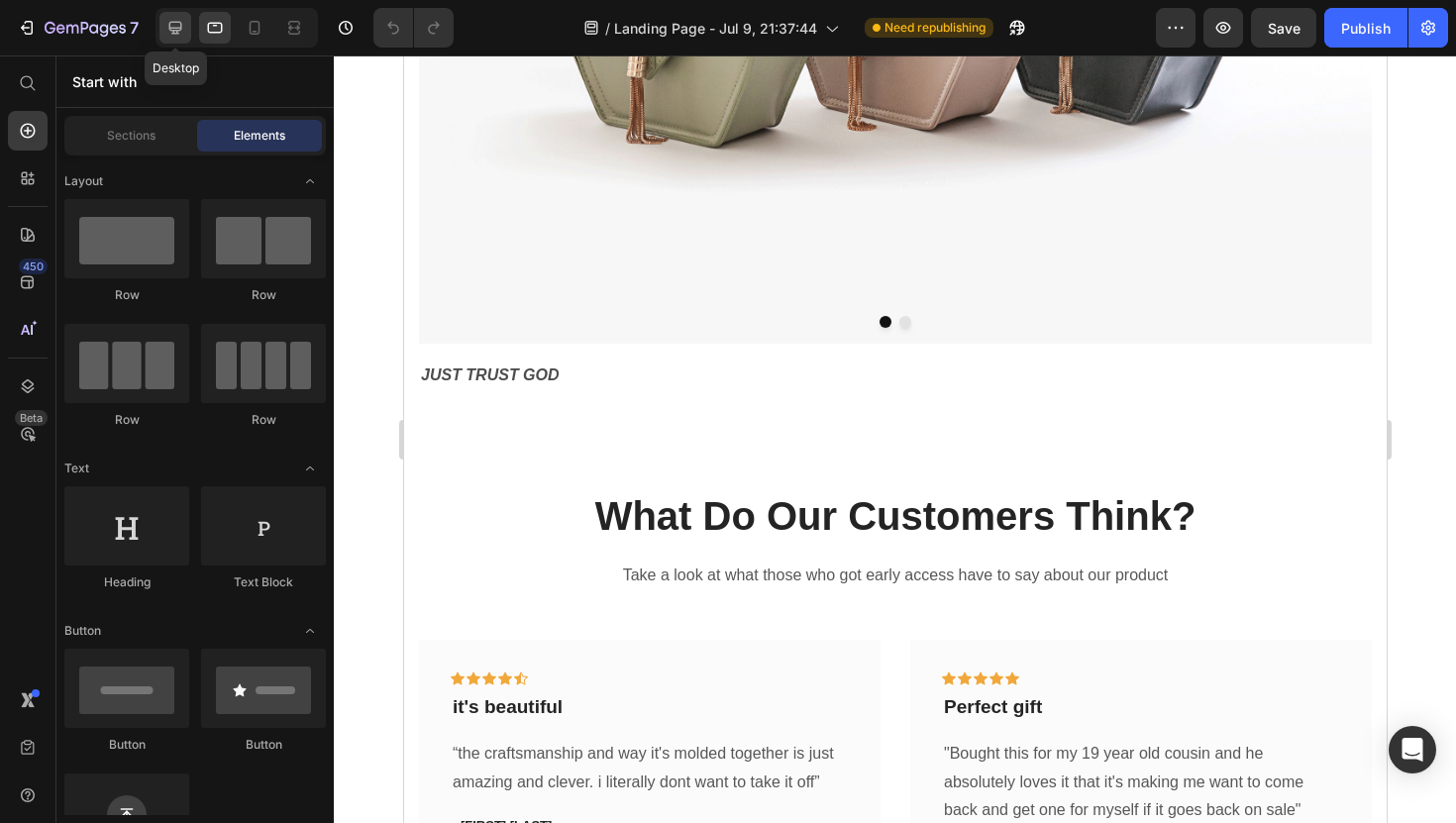 click 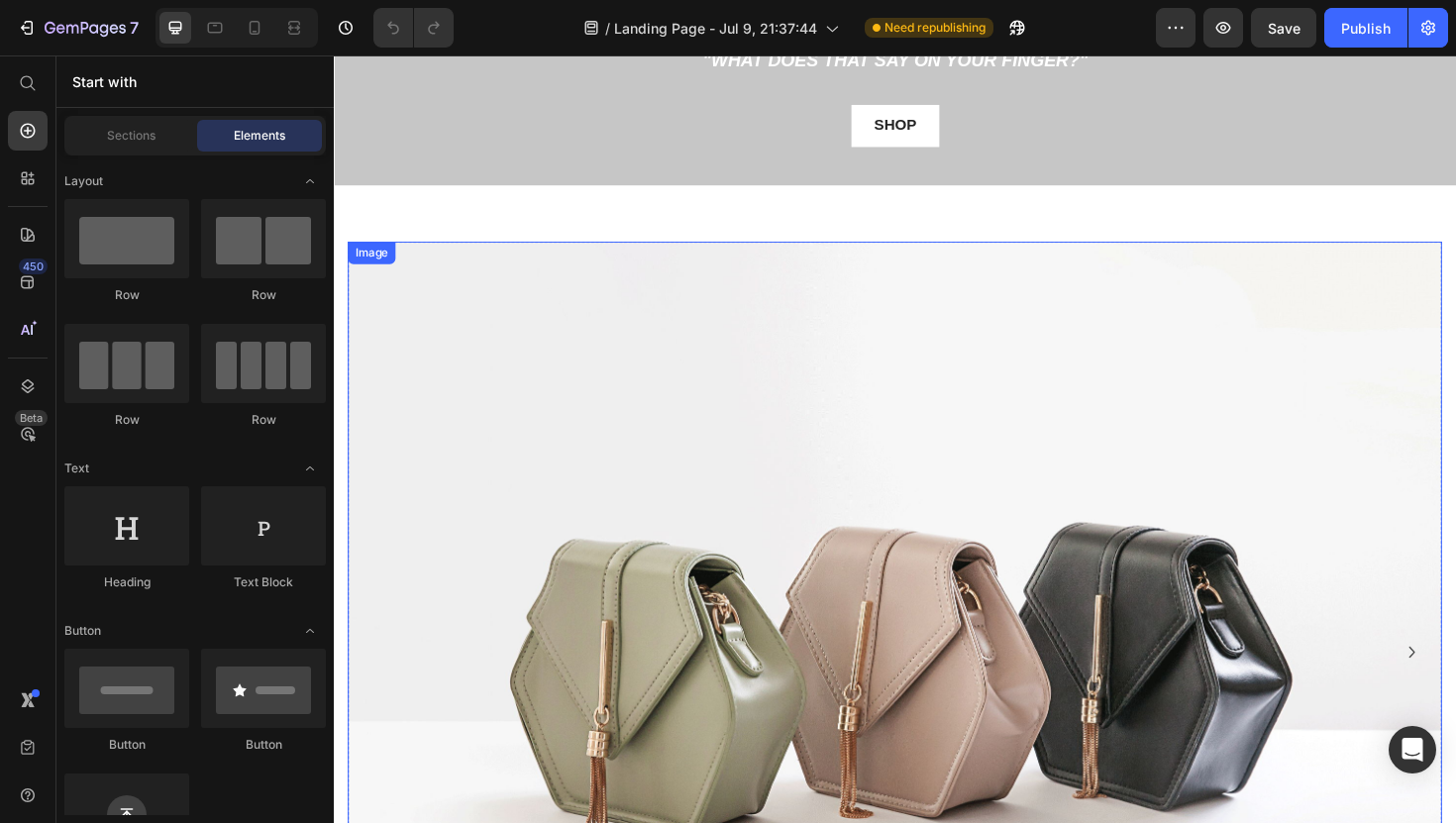 scroll, scrollTop: 145, scrollLeft: 0, axis: vertical 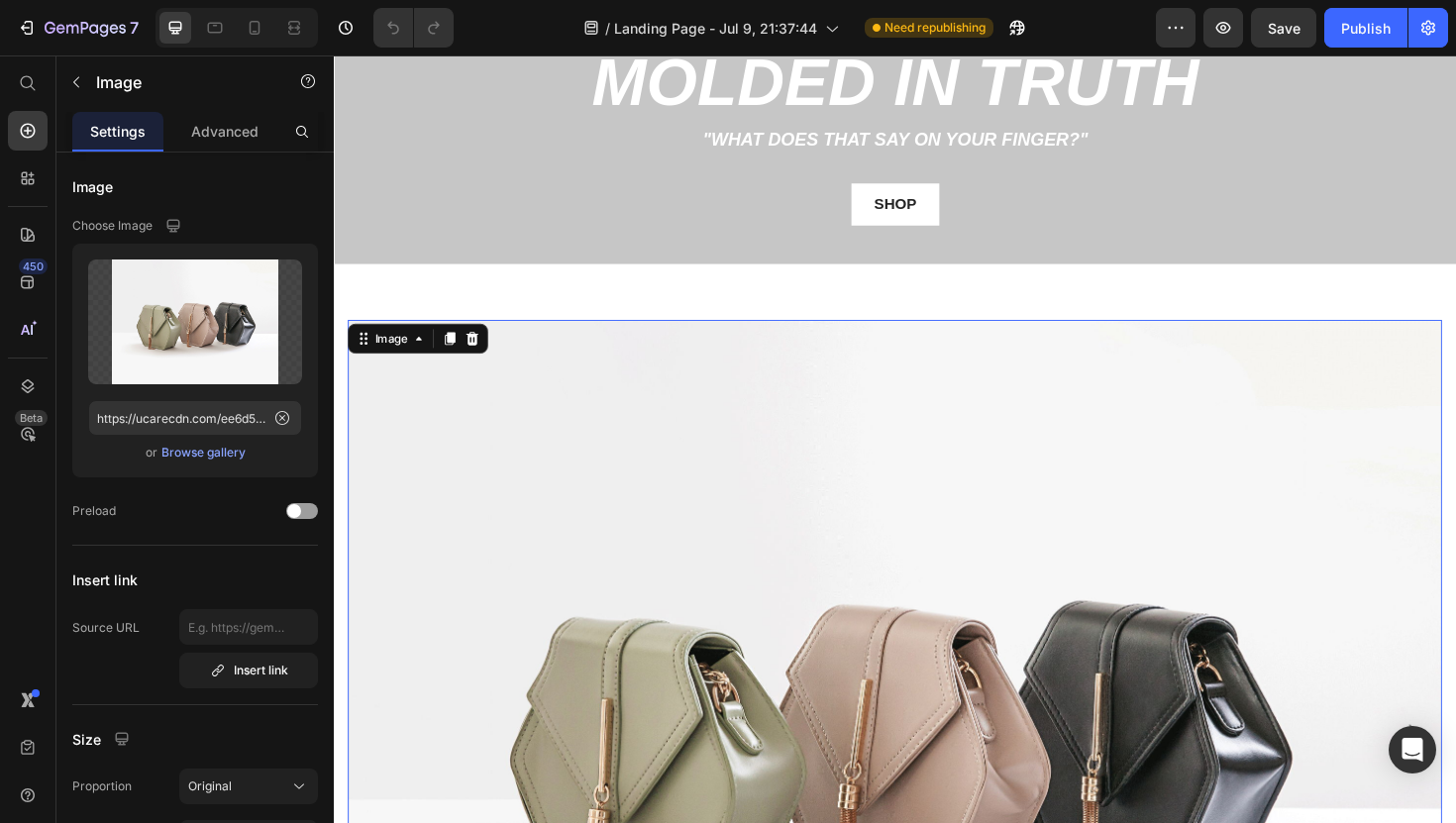 click on "Image   0" at bounding box center (928, 771) 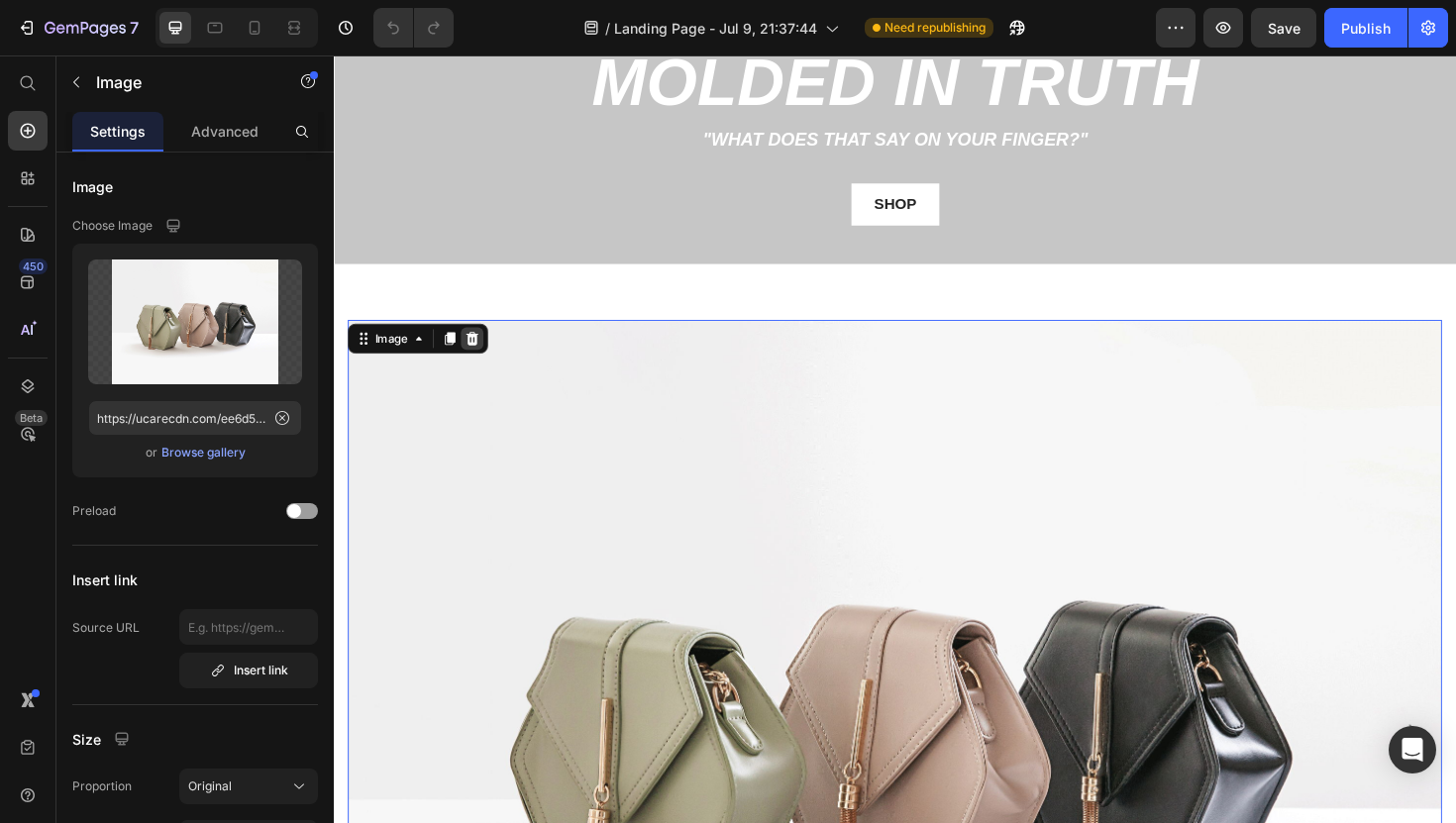 click 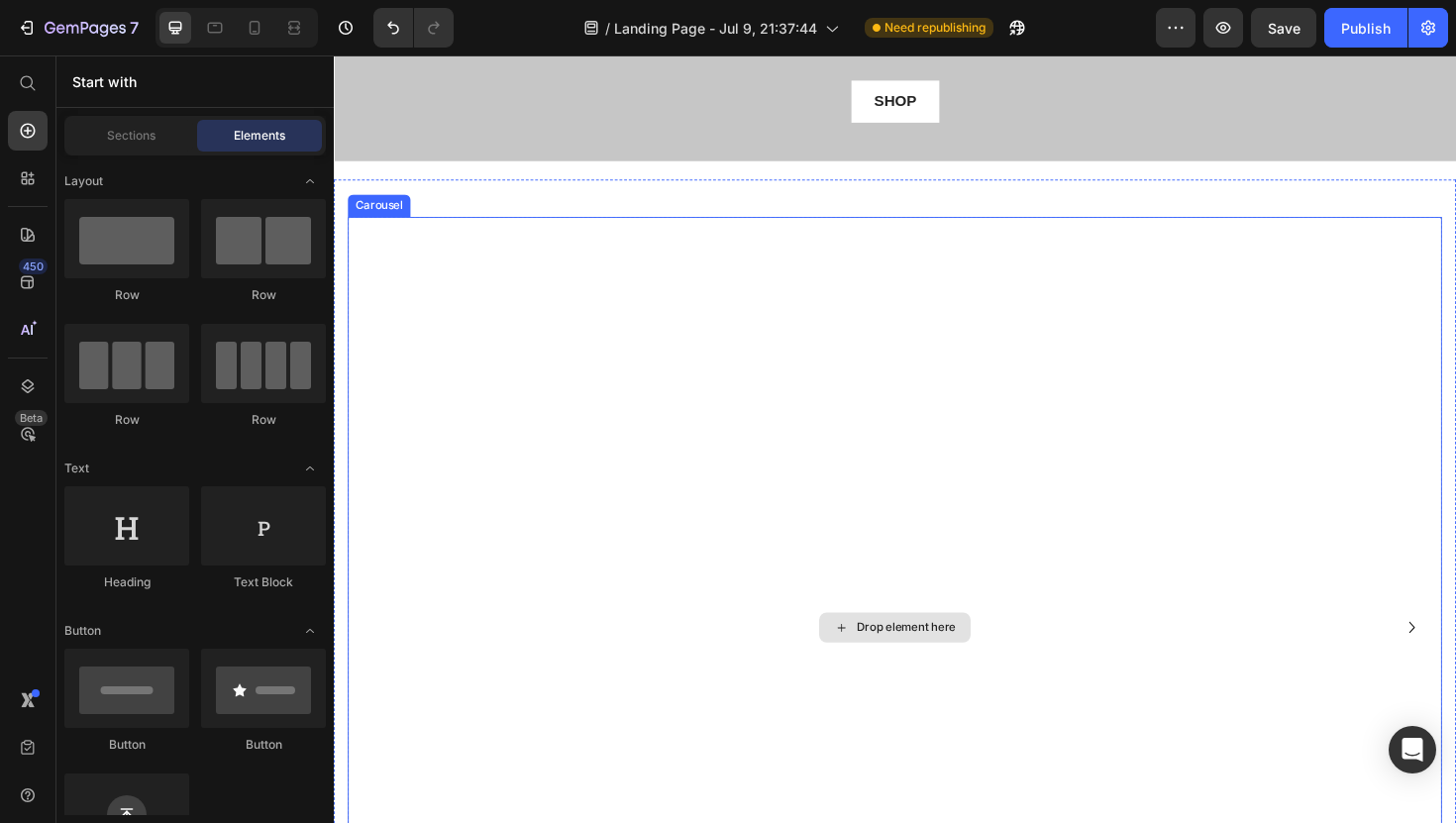 scroll, scrollTop: 570, scrollLeft: 0, axis: vertical 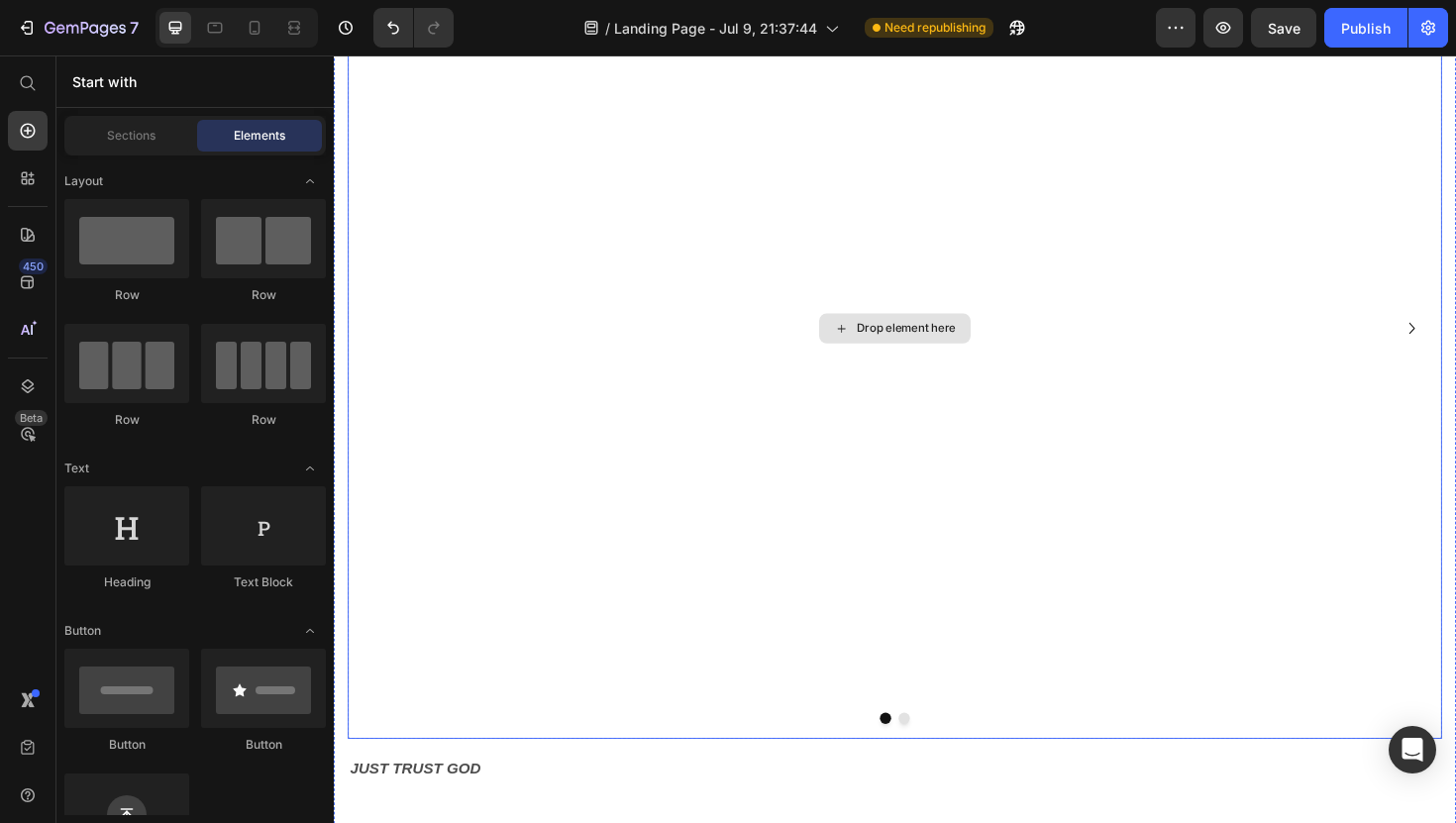click on "Drop element here" at bounding box center (928, 345) 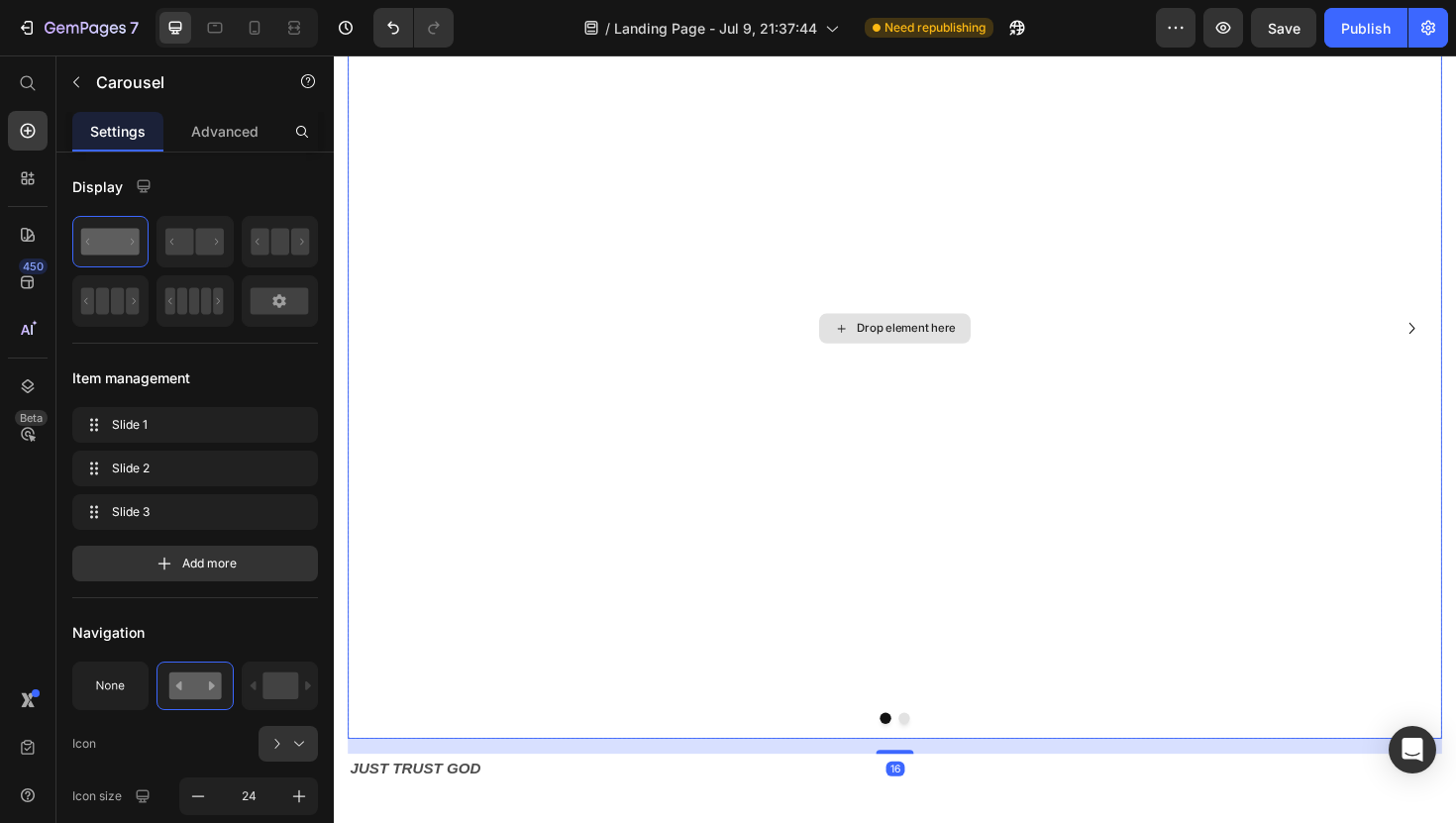 scroll, scrollTop: 342, scrollLeft: 0, axis: vertical 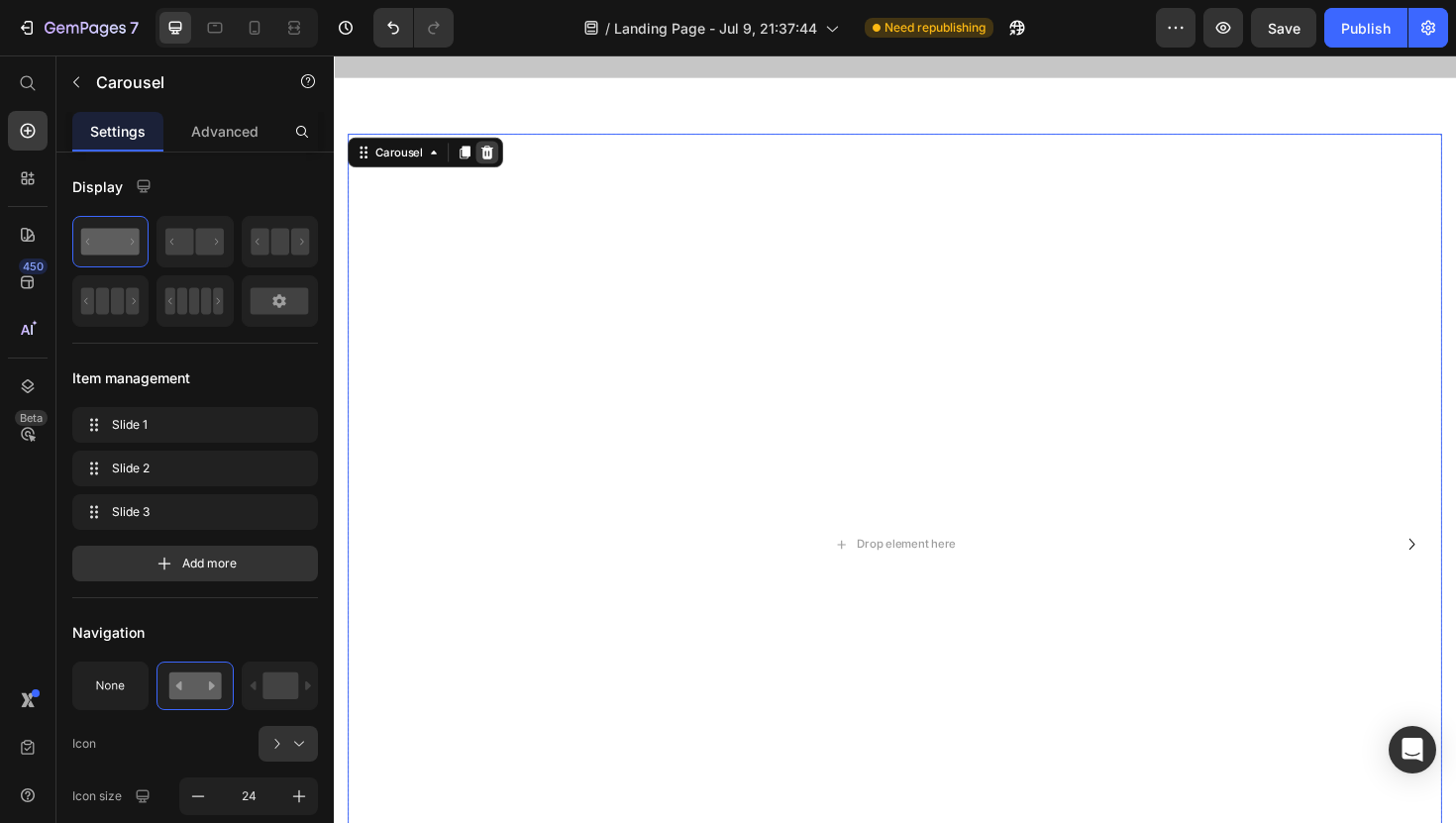 click 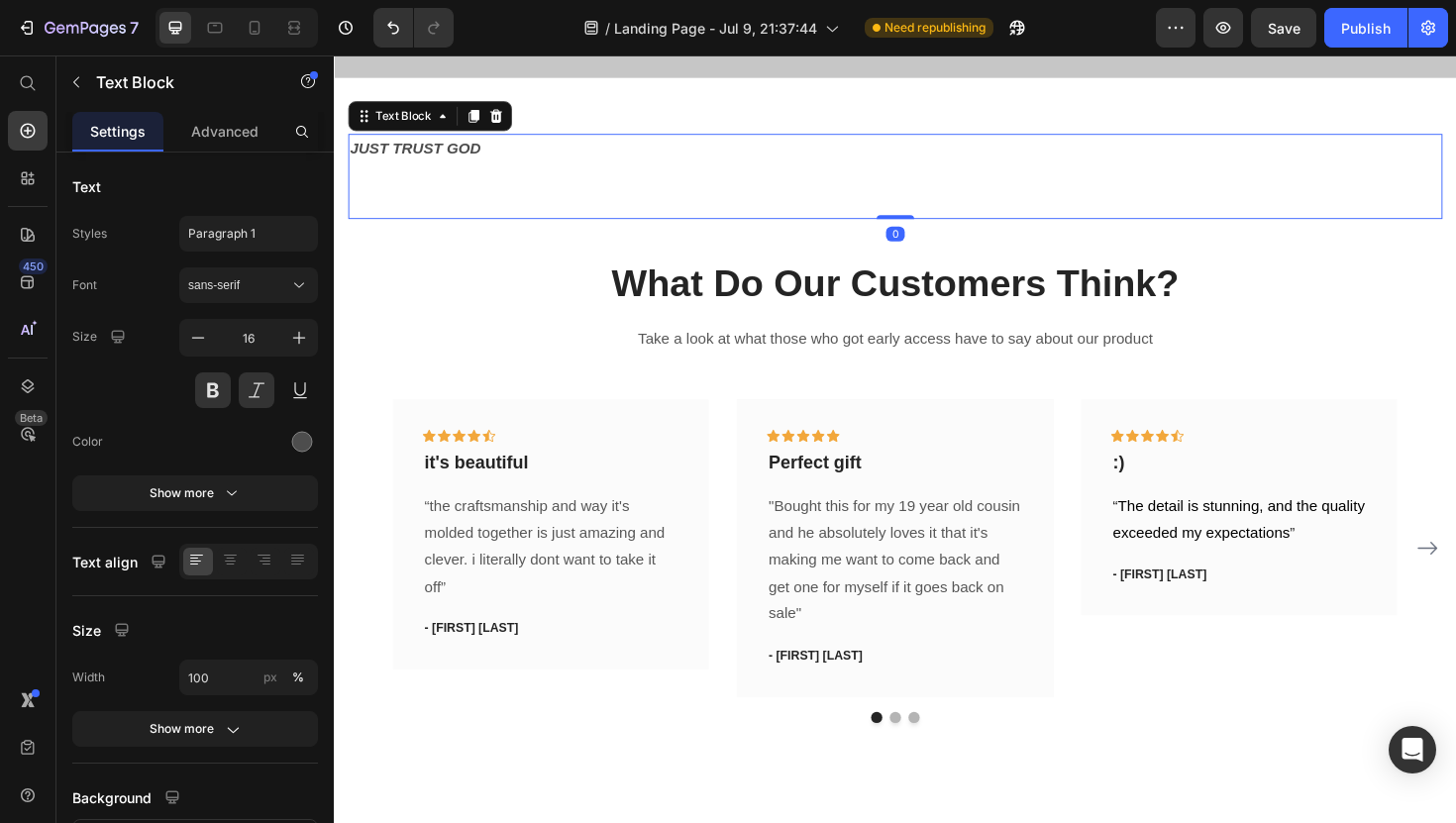 click on "JUST TRUST GOD" at bounding box center [928, 154] 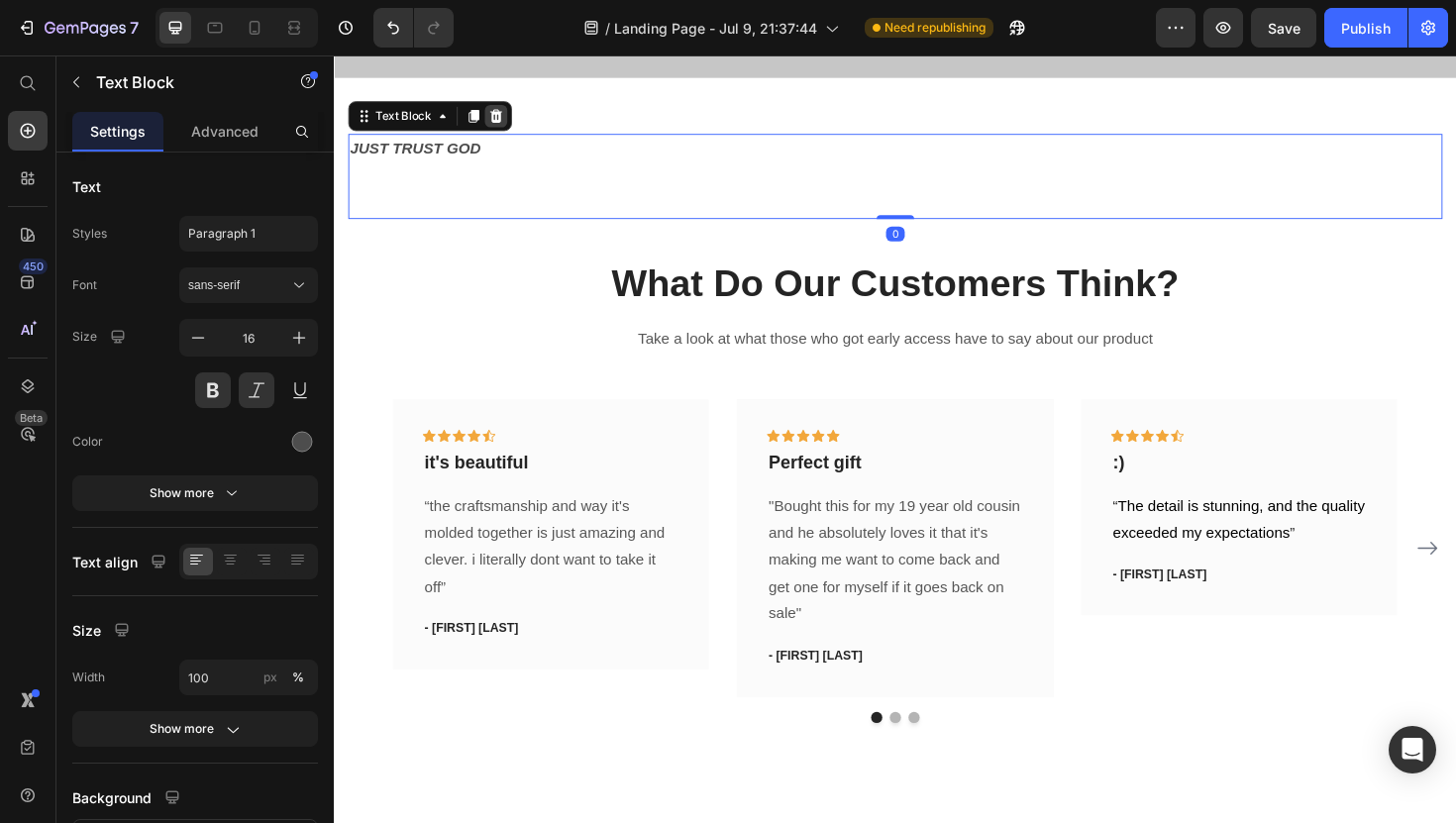 click 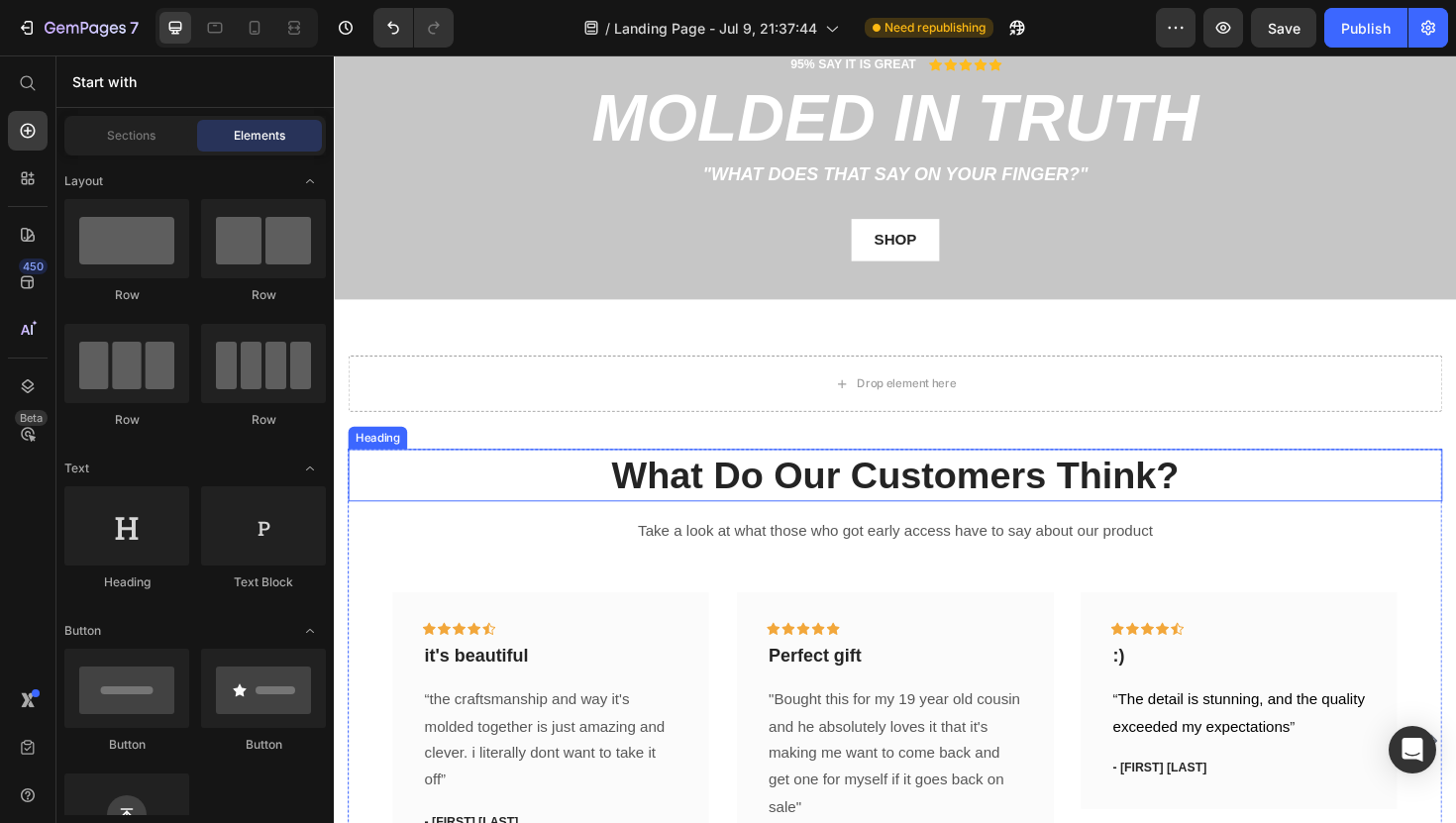 scroll, scrollTop: 16, scrollLeft: 0, axis: vertical 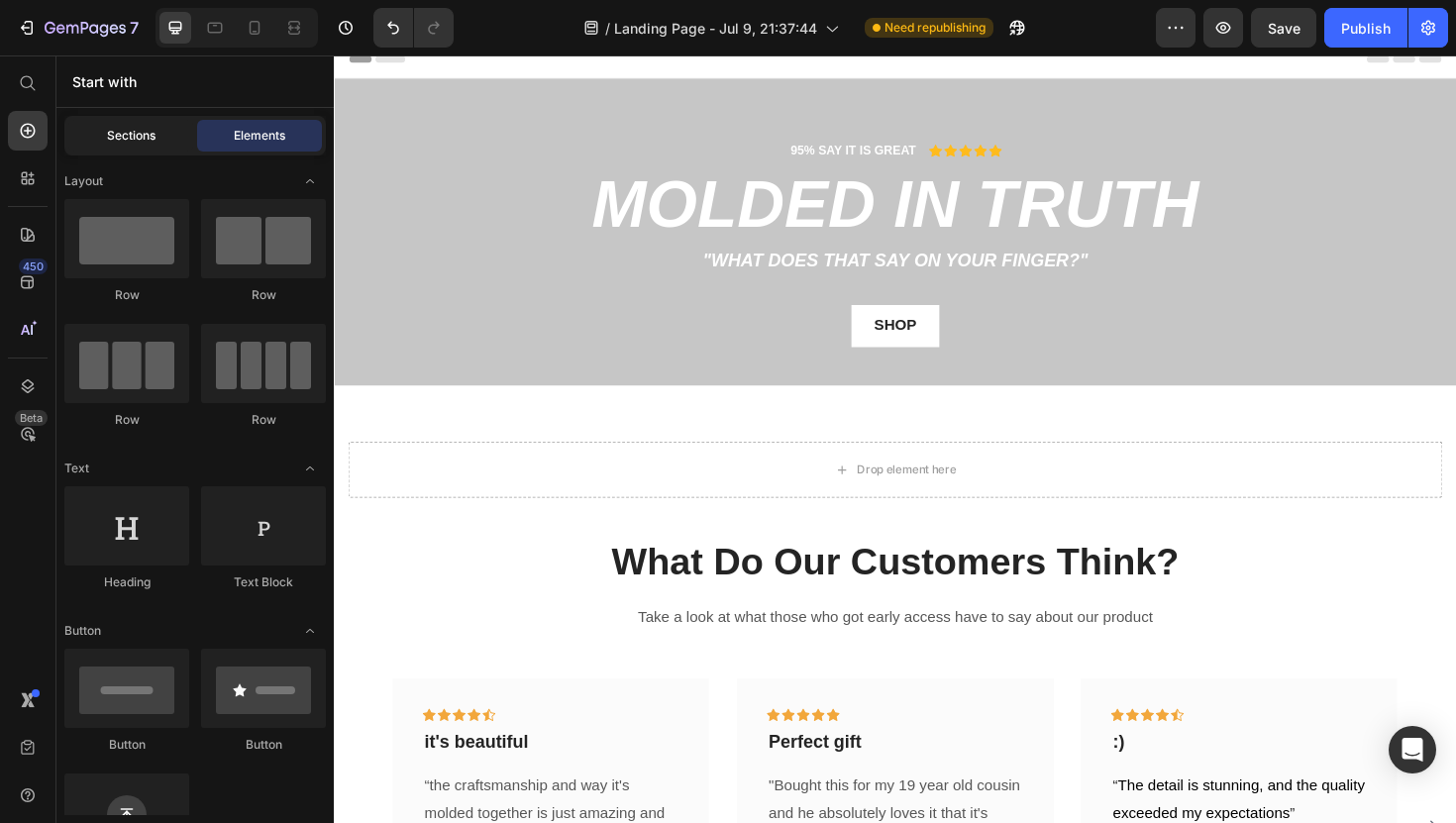 click on "Sections" 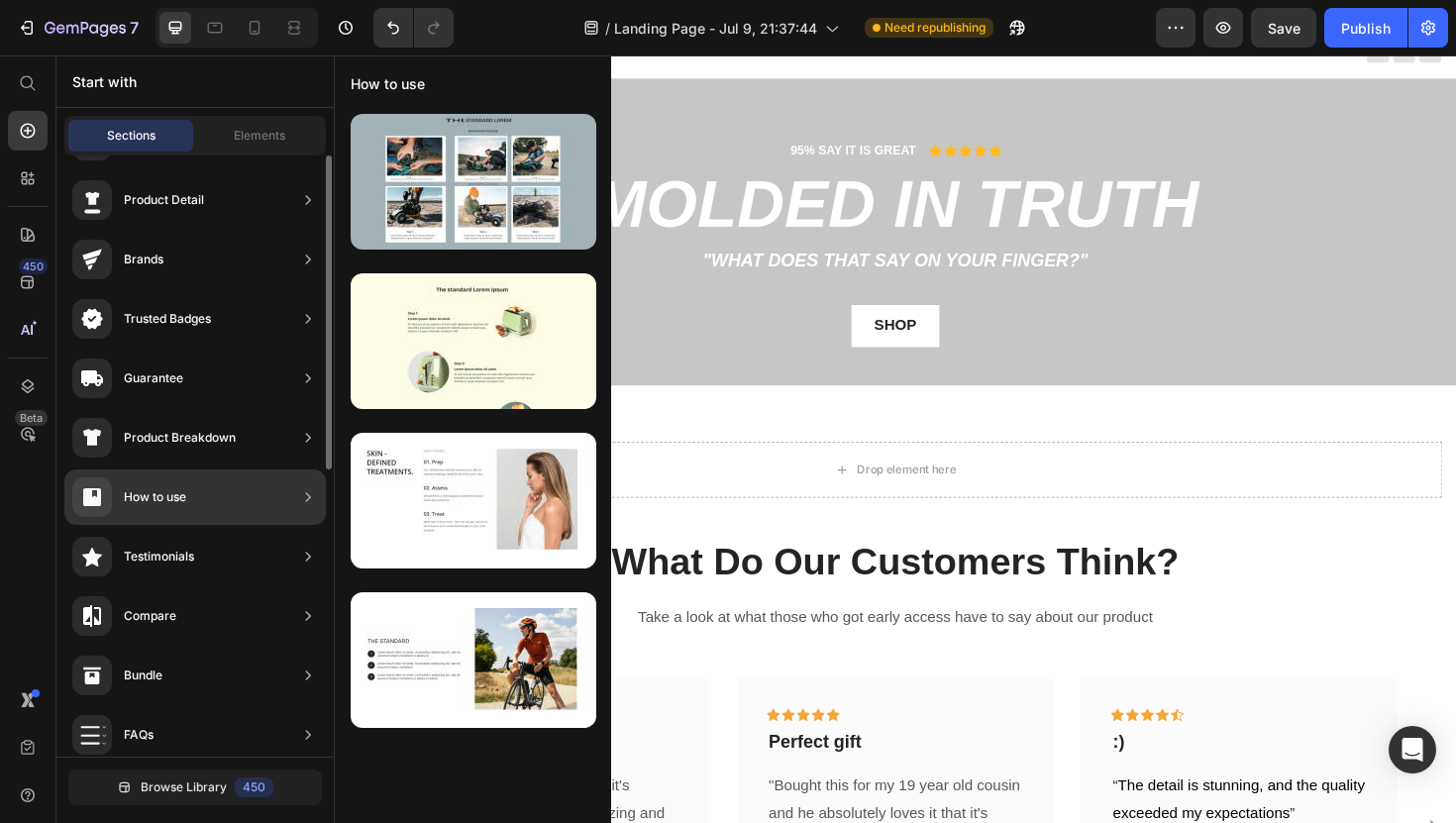 scroll, scrollTop: 59, scrollLeft: 0, axis: vertical 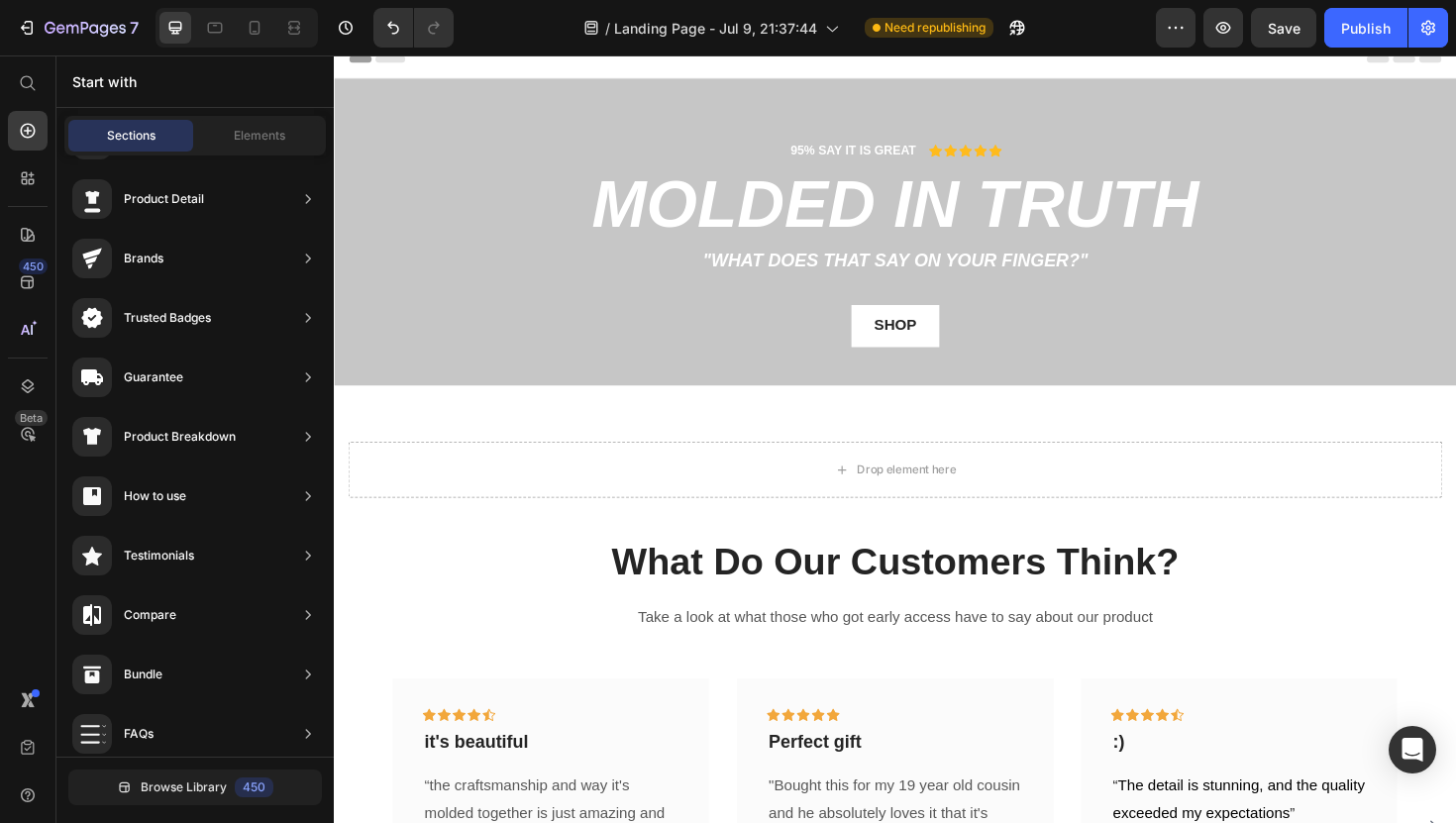 click on "Sections Elements" at bounding box center (195, 136) 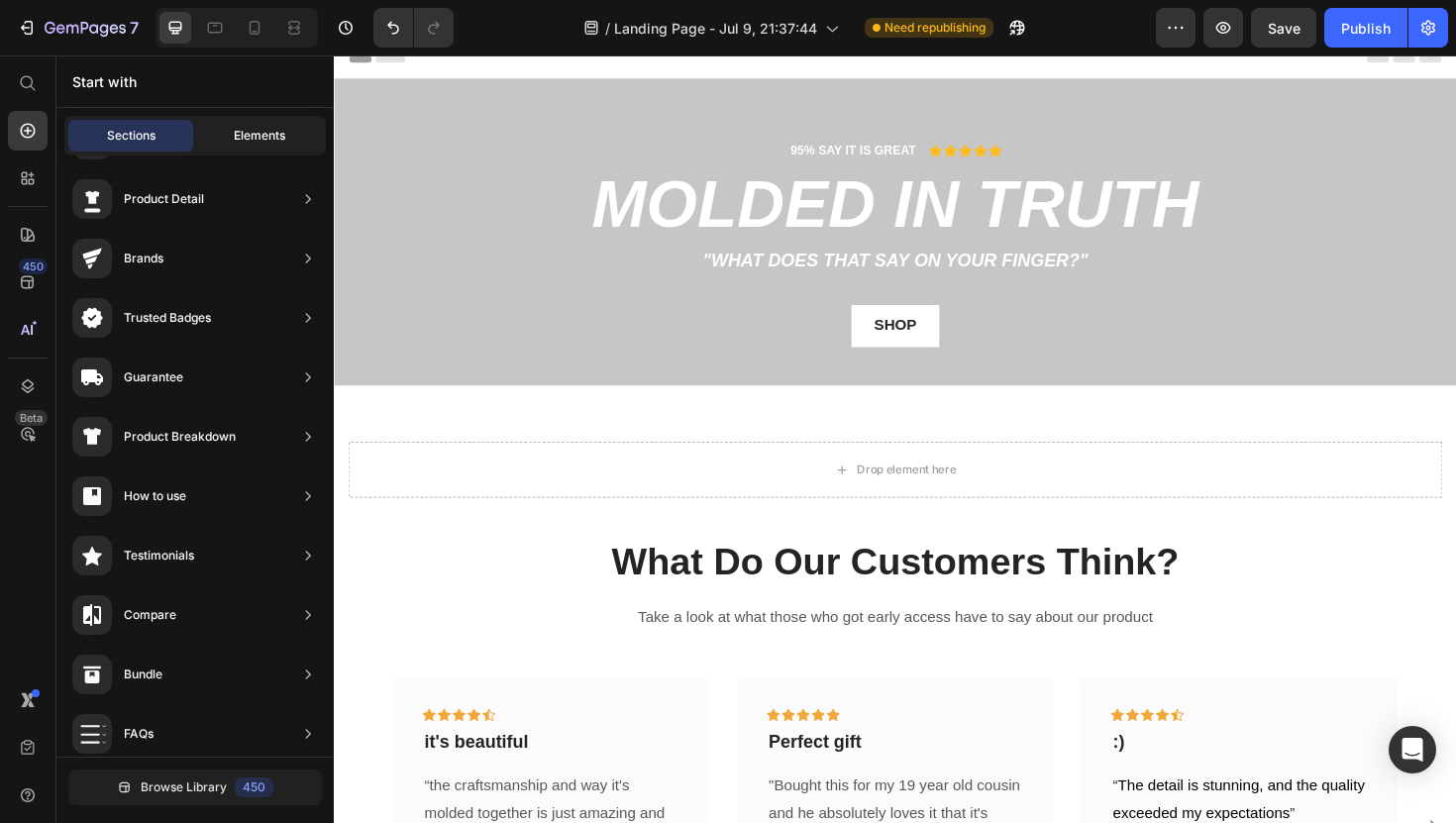 click on "Elements" 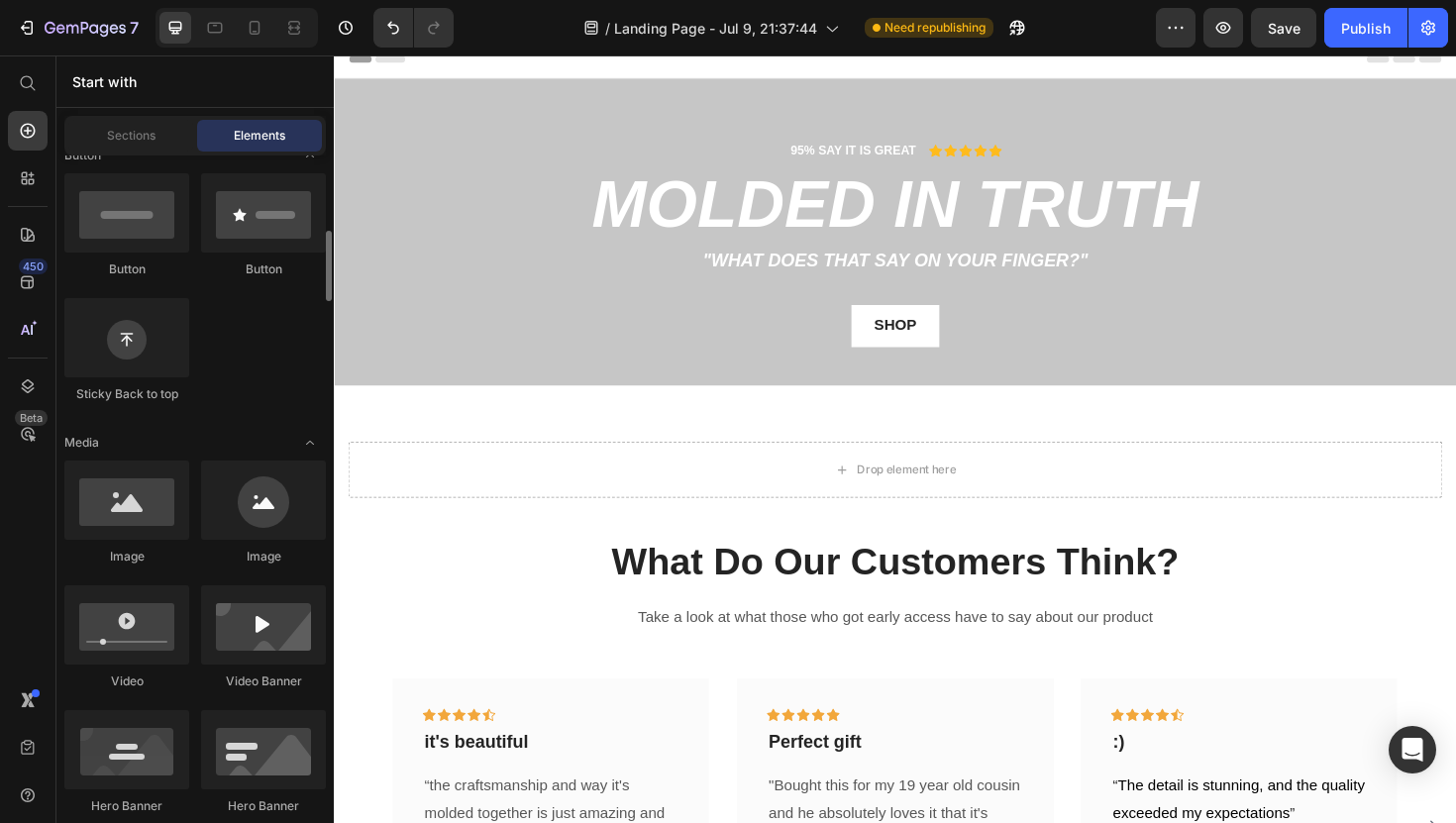 scroll, scrollTop: 497, scrollLeft: 0, axis: vertical 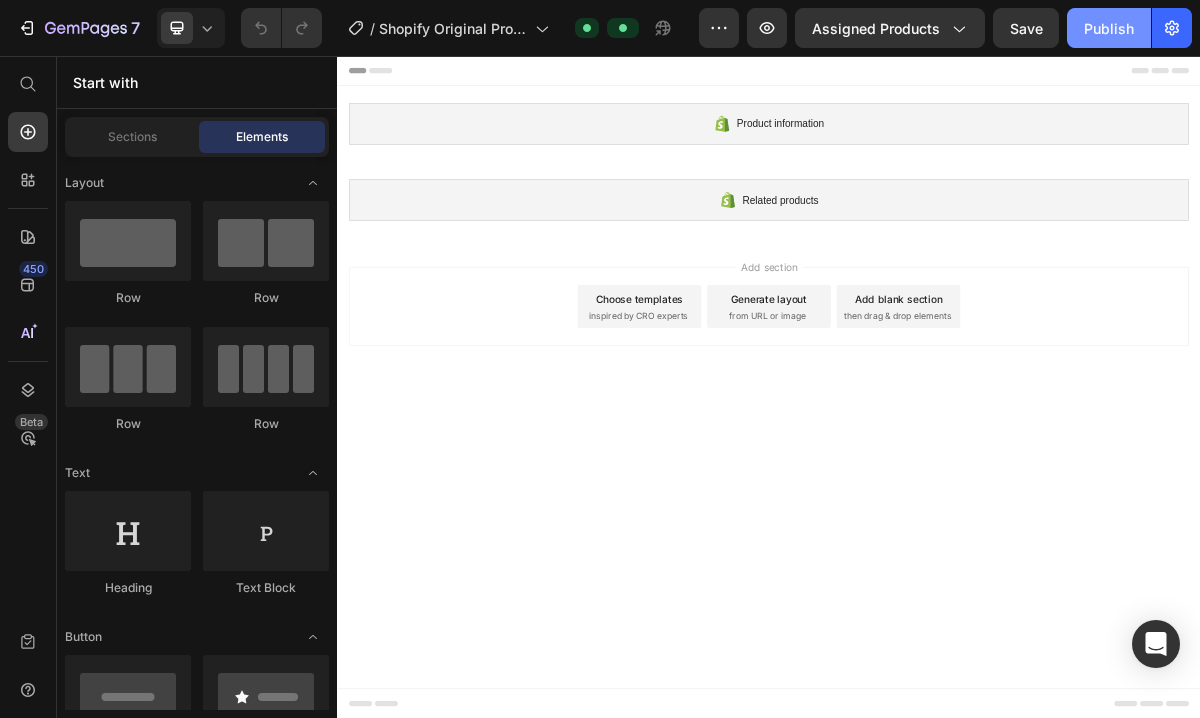 click on "Publish" at bounding box center (1109, 28) 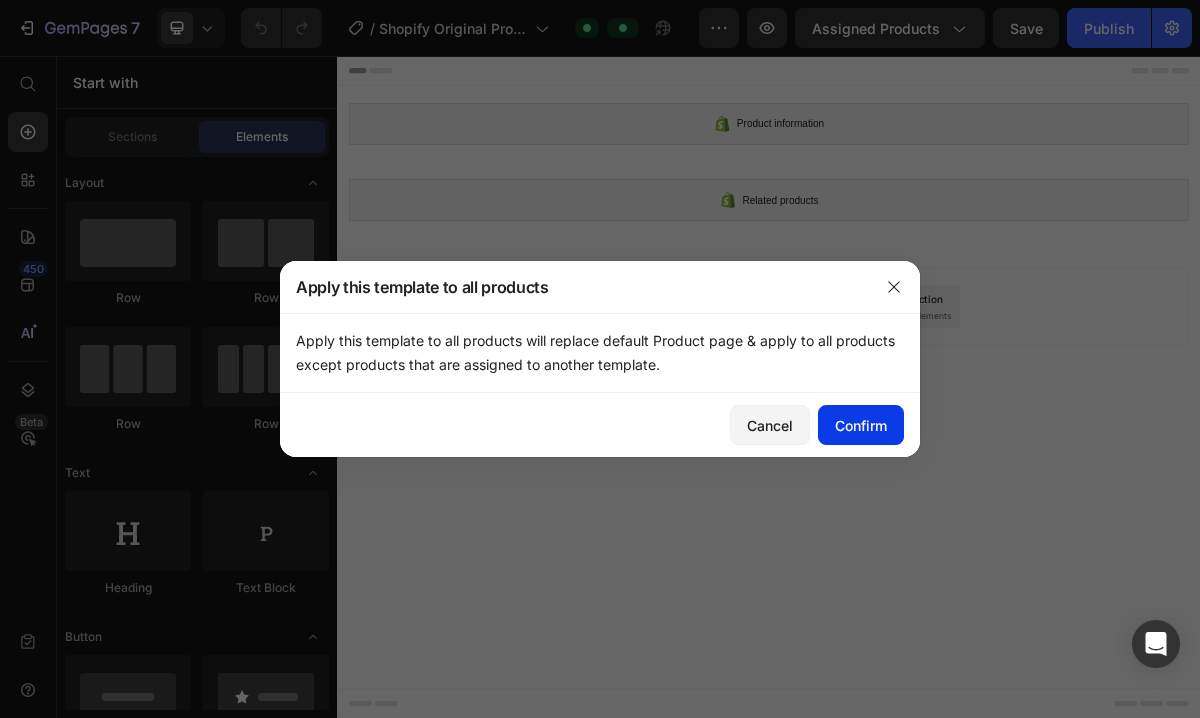 click on "Confirm" at bounding box center (861, 425) 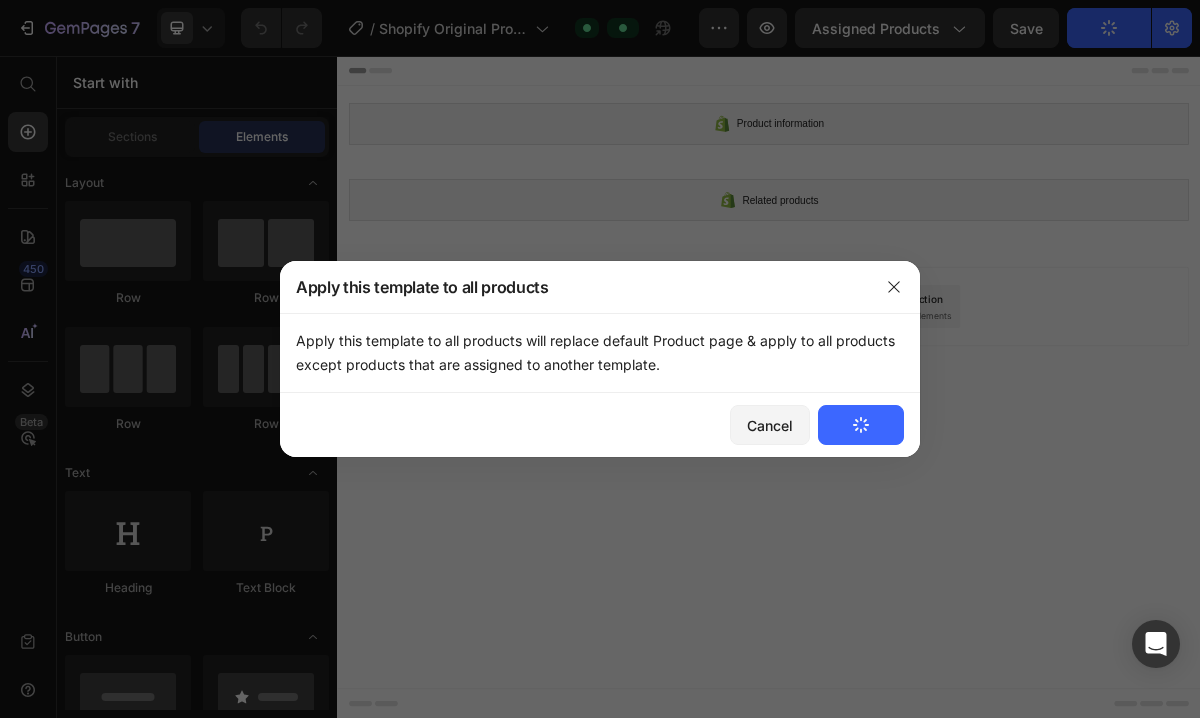 click 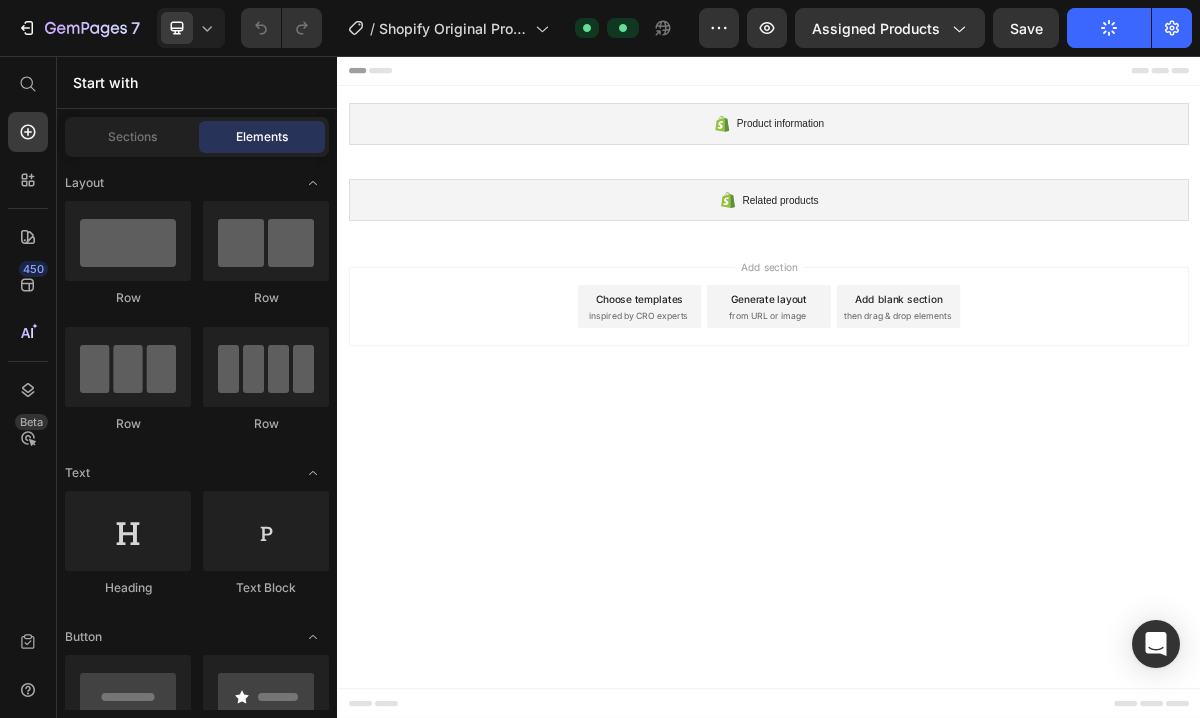 click on "Add blank section" at bounding box center (1117, 393) 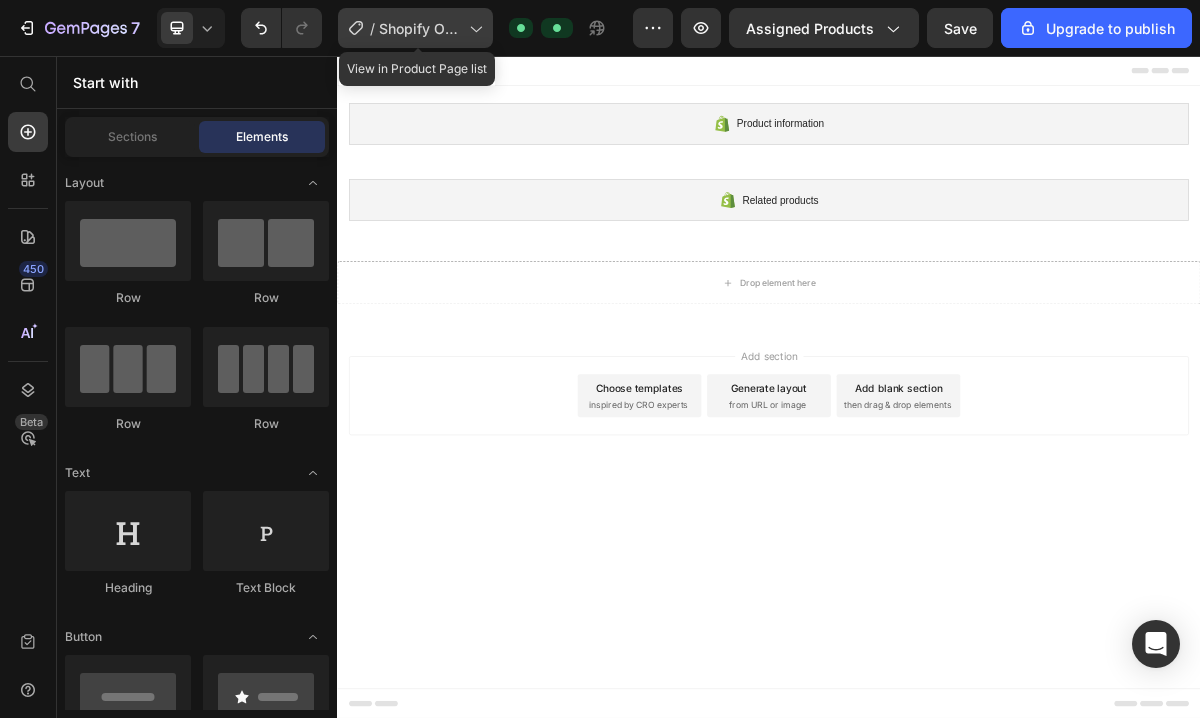 click on "/  Shopify Original Product Template" 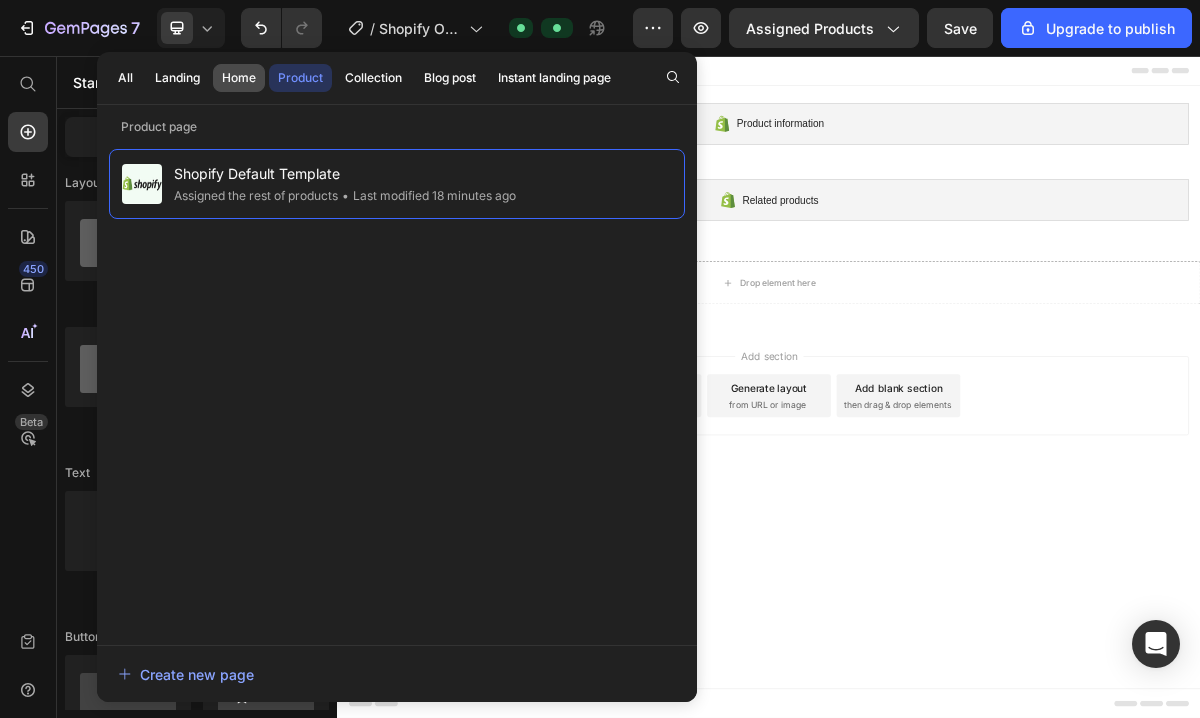 click on "Home" at bounding box center [239, 78] 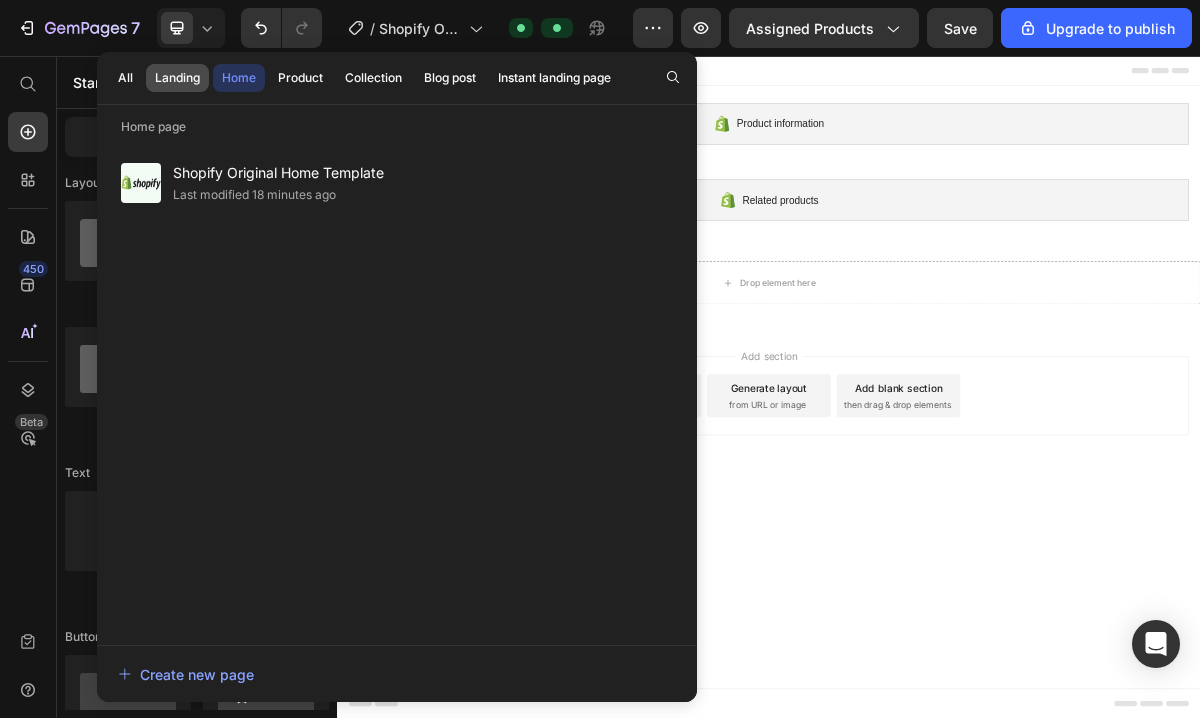 click on "Landing" at bounding box center [177, 78] 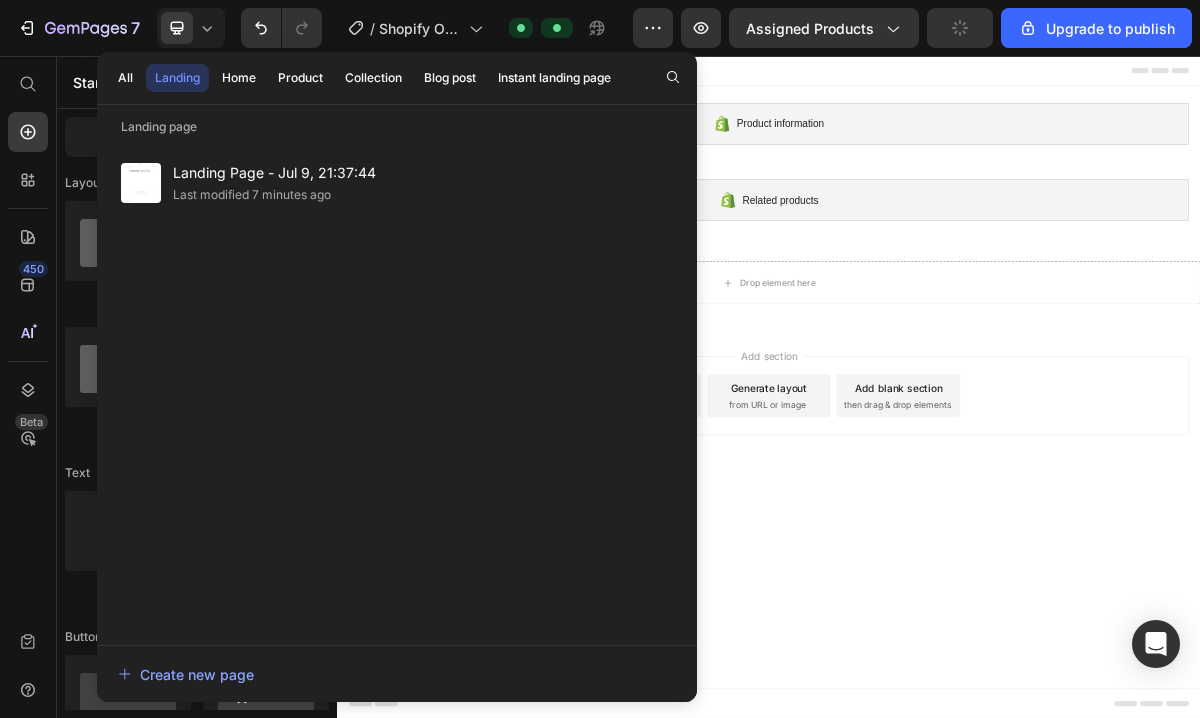 click on "All Landing Home Product Collection Blog post Instant landing page" at bounding box center (364, 78) 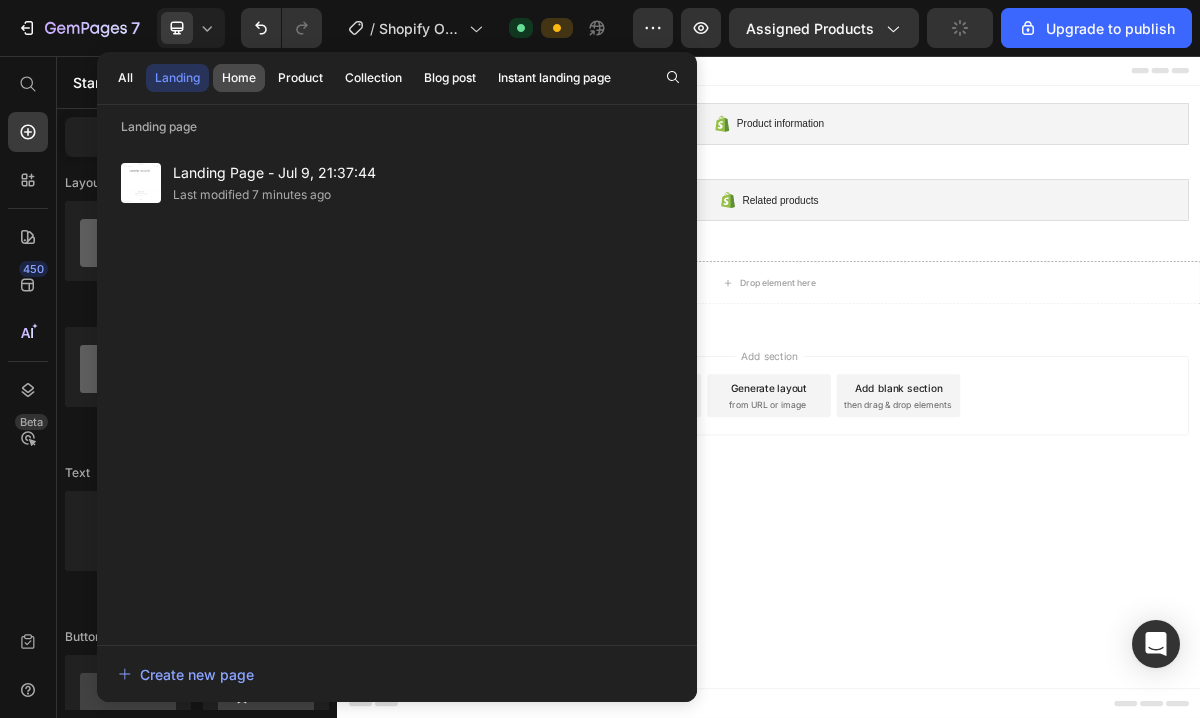 click on "Home" at bounding box center [239, 78] 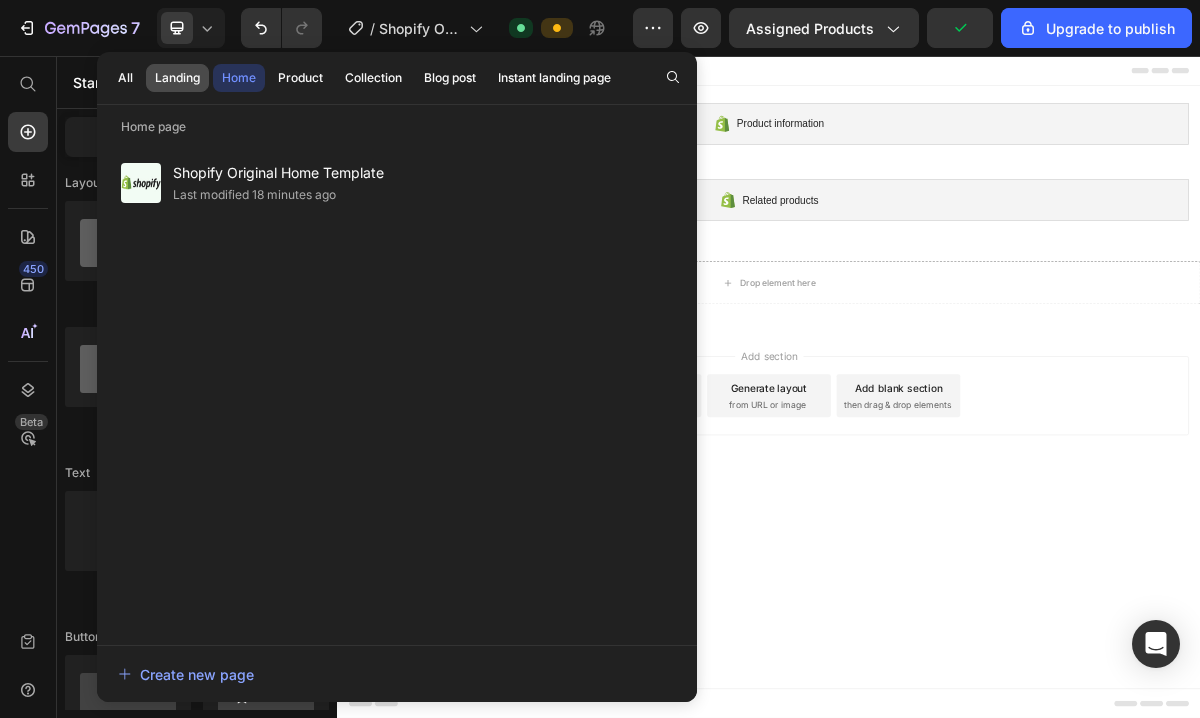 click on "Landing" at bounding box center (177, 78) 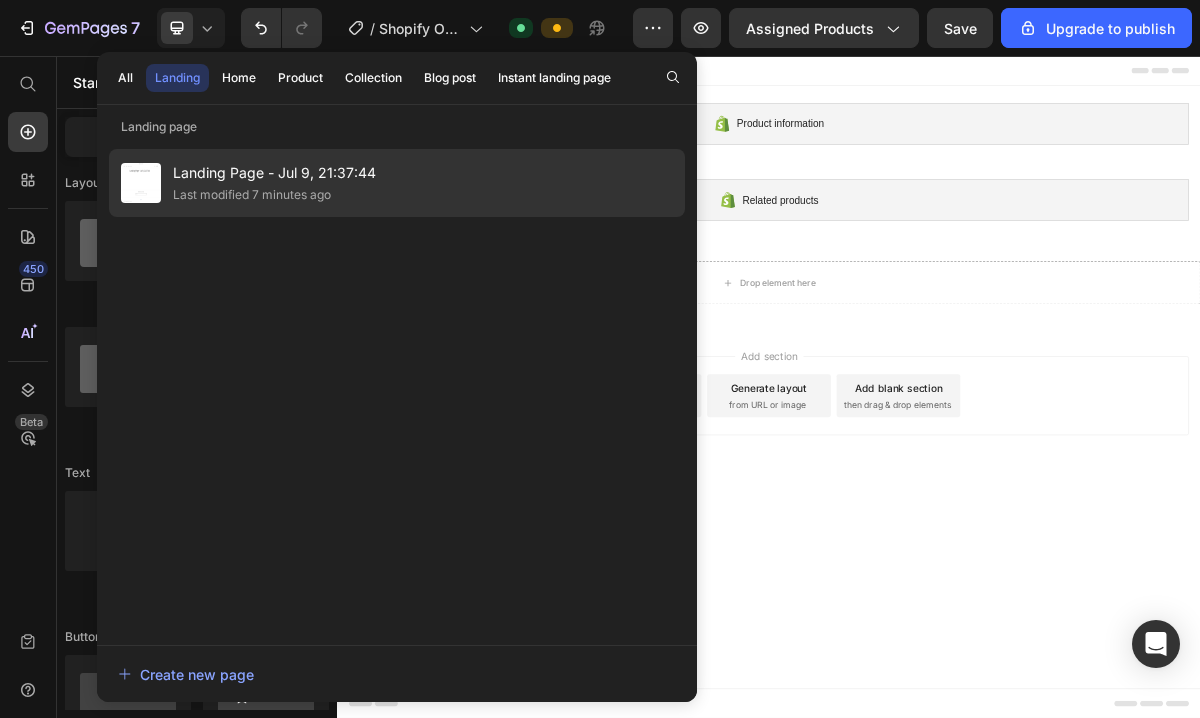 click on "Last modified 7 minutes ago" 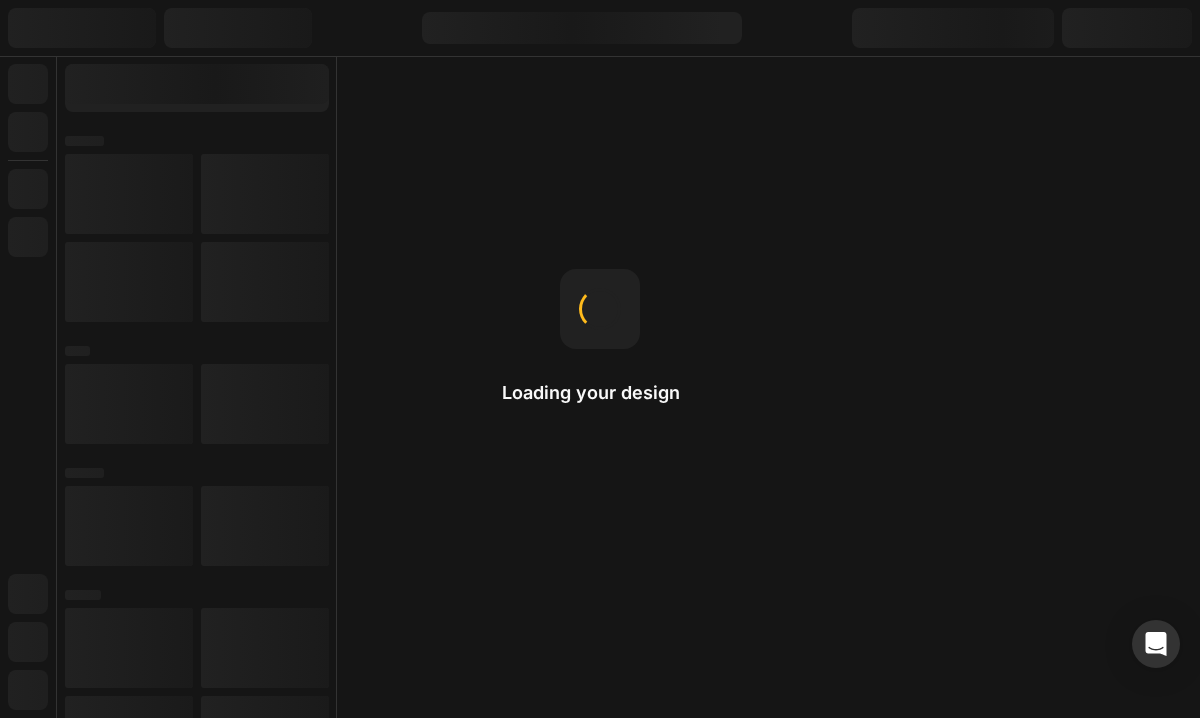 scroll, scrollTop: 0, scrollLeft: 0, axis: both 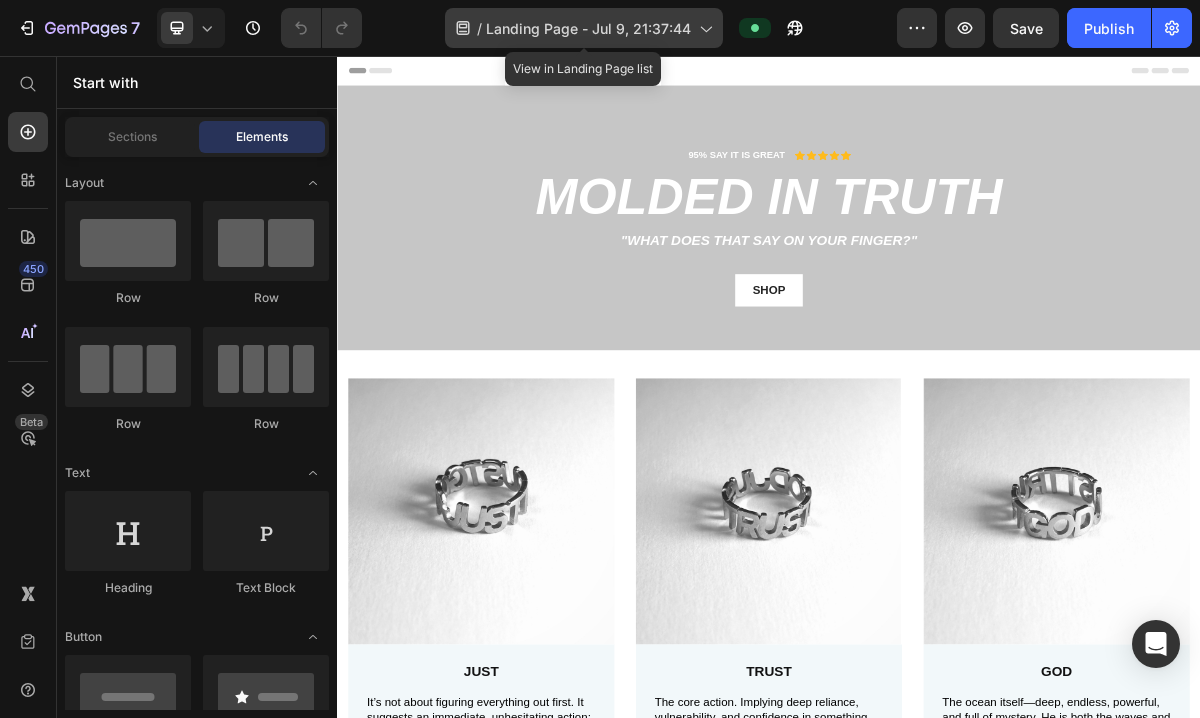 click on "Landing Page - Jul 9, 21:37:44" at bounding box center (588, 28) 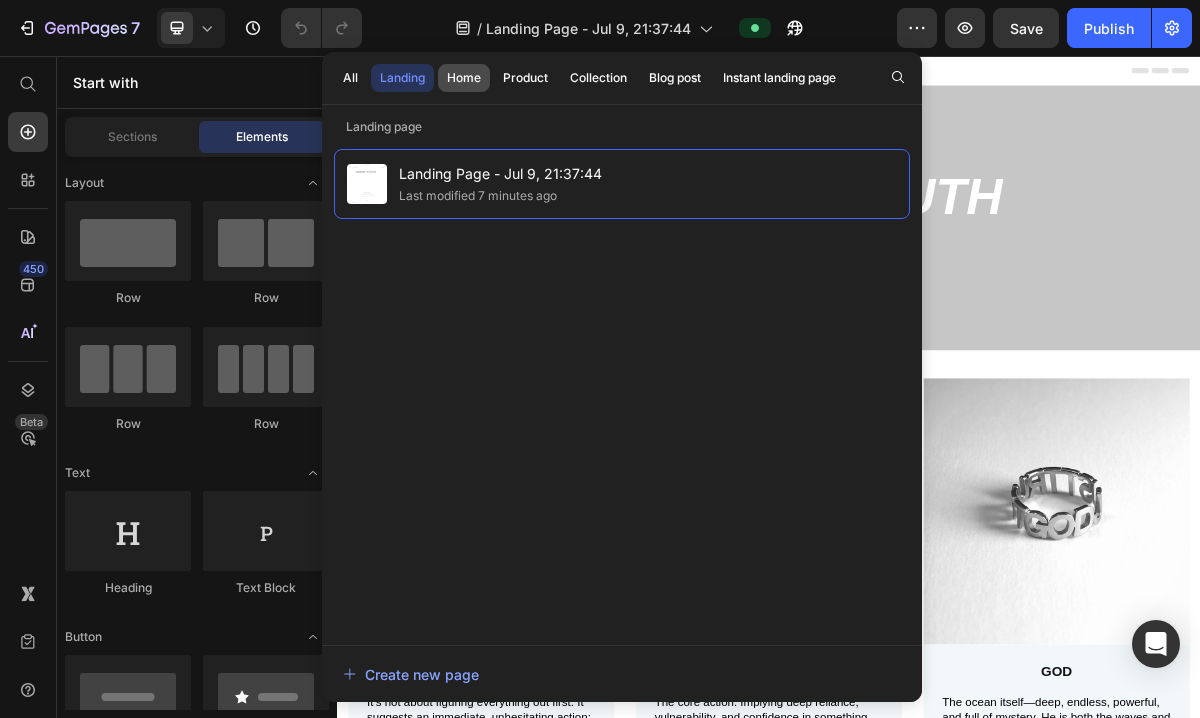 click on "Home" at bounding box center [464, 78] 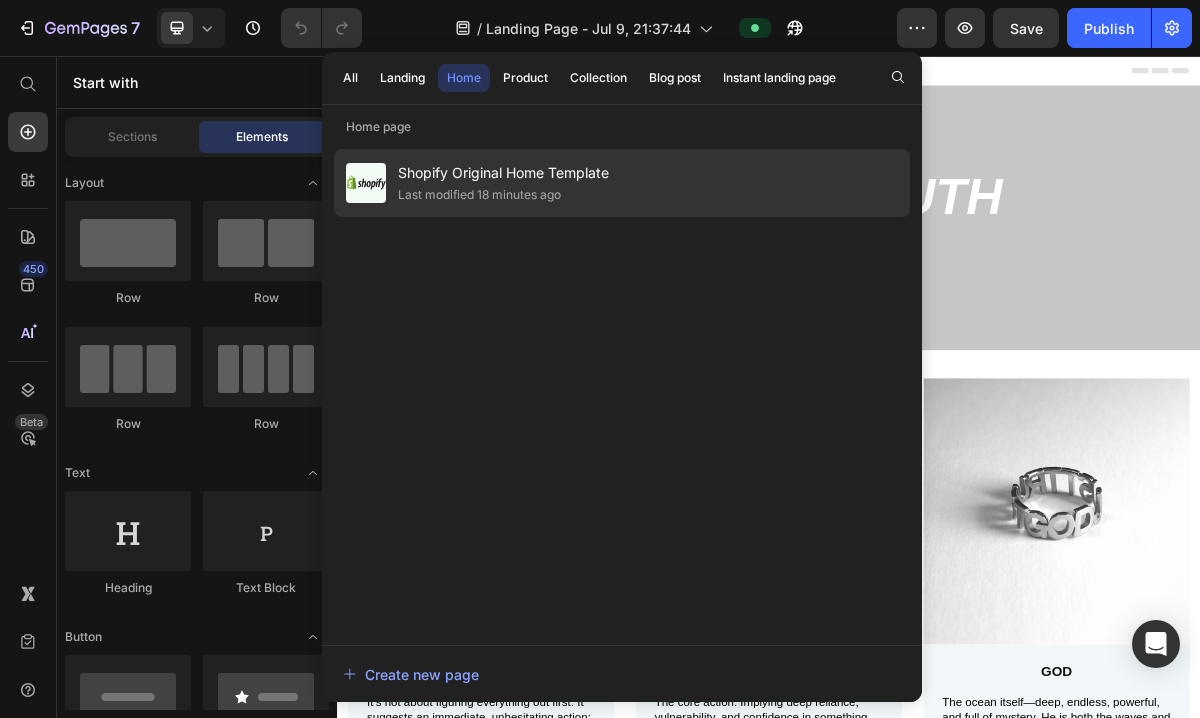 click on "Last modified 18 minutes ago" 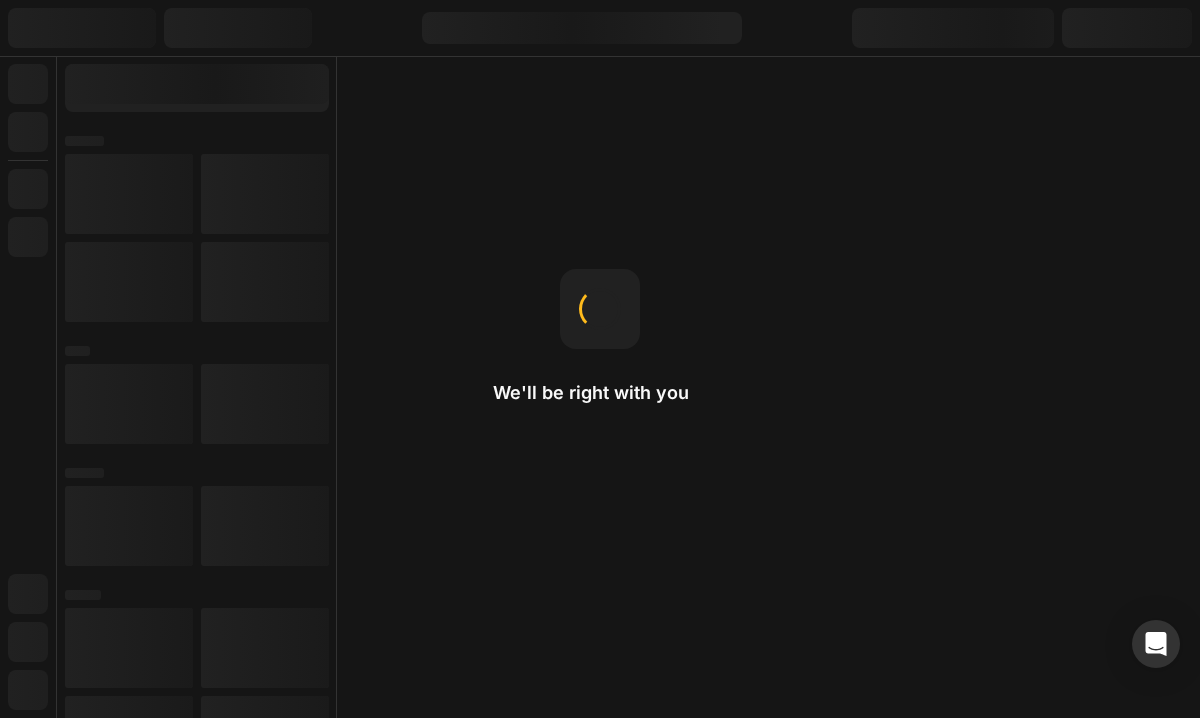 scroll, scrollTop: 0, scrollLeft: 0, axis: both 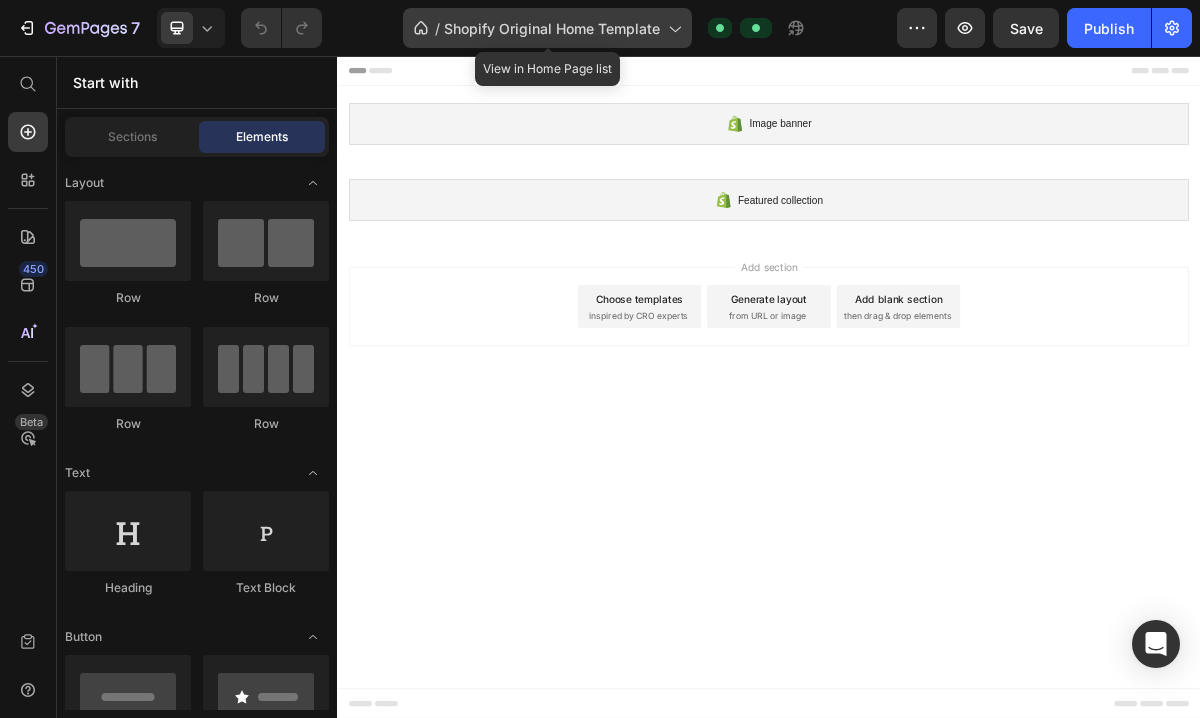 click on "Shopify Original Home Template" at bounding box center (552, 28) 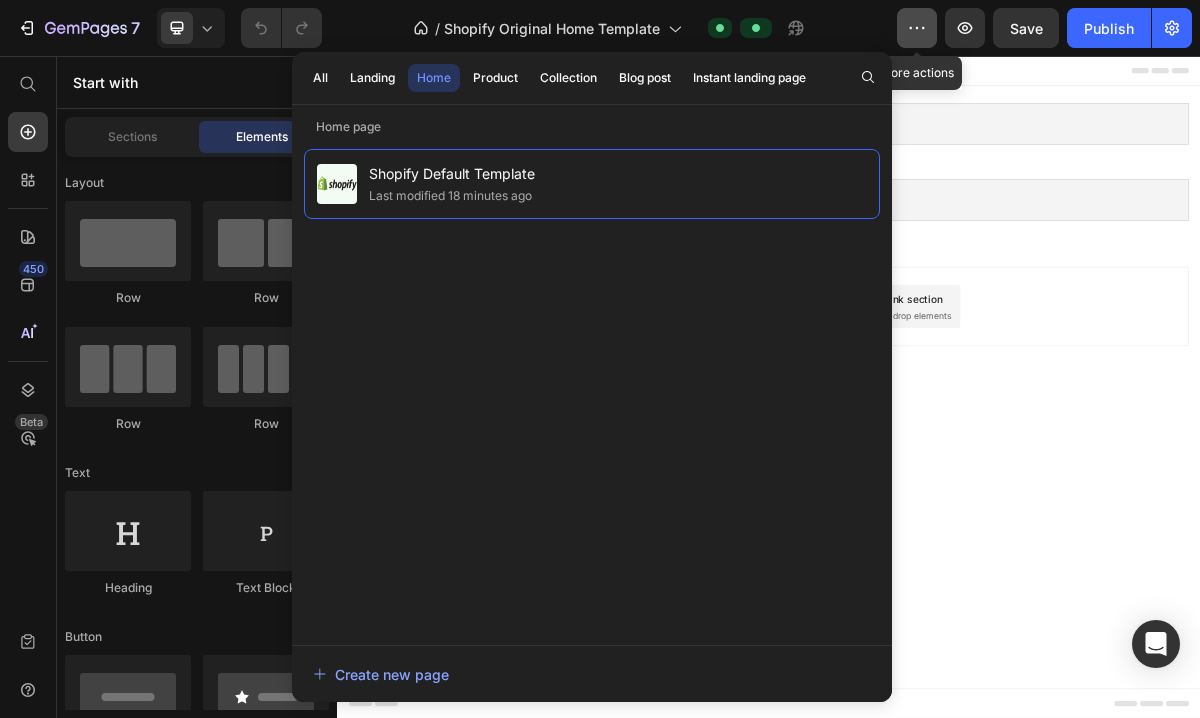 click 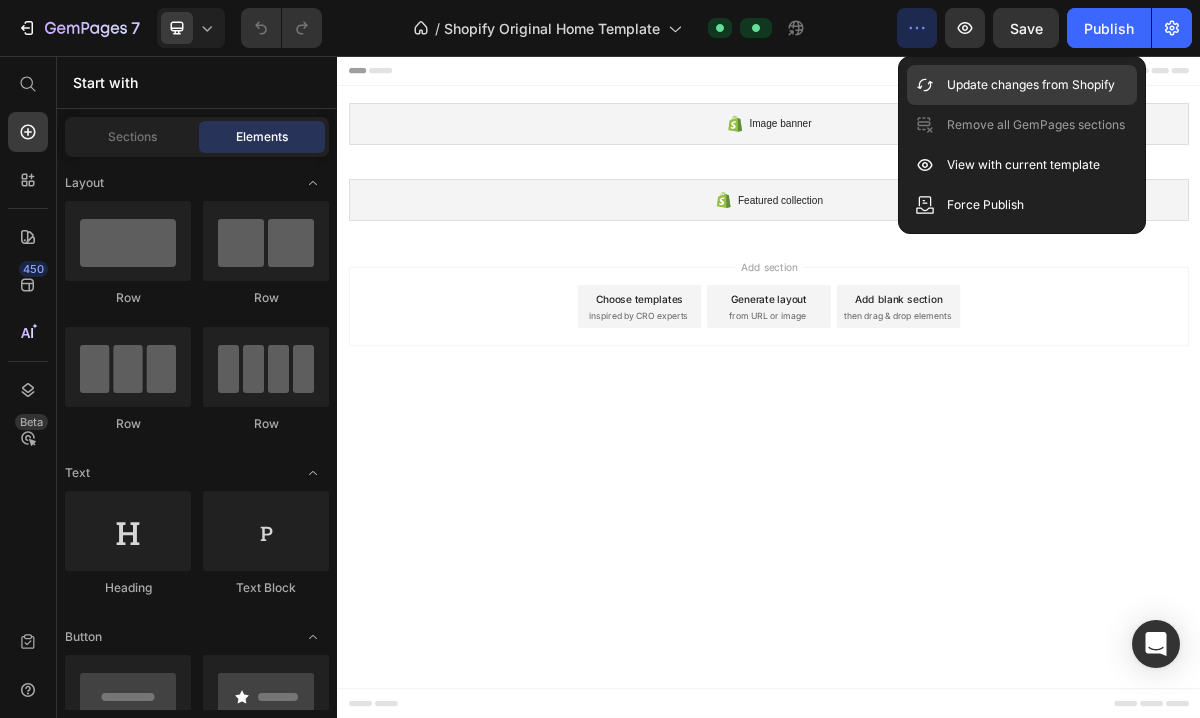 click on "Update changes from Shopify" 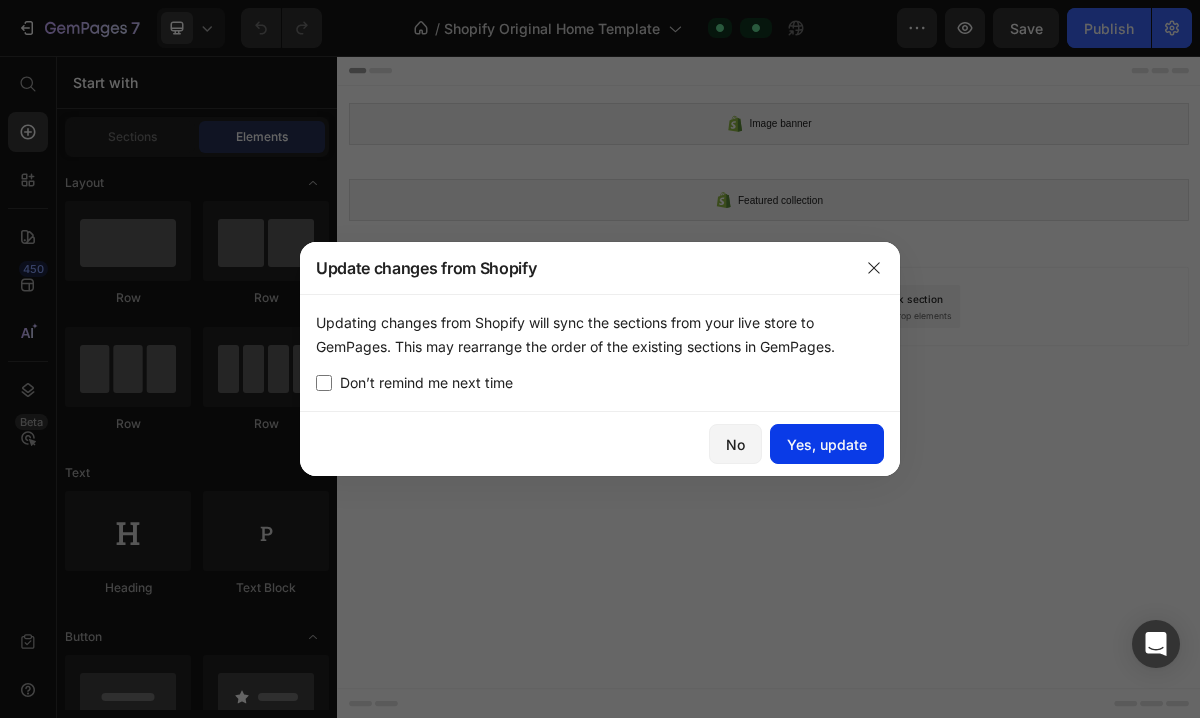 click on "Yes, update" at bounding box center (827, 444) 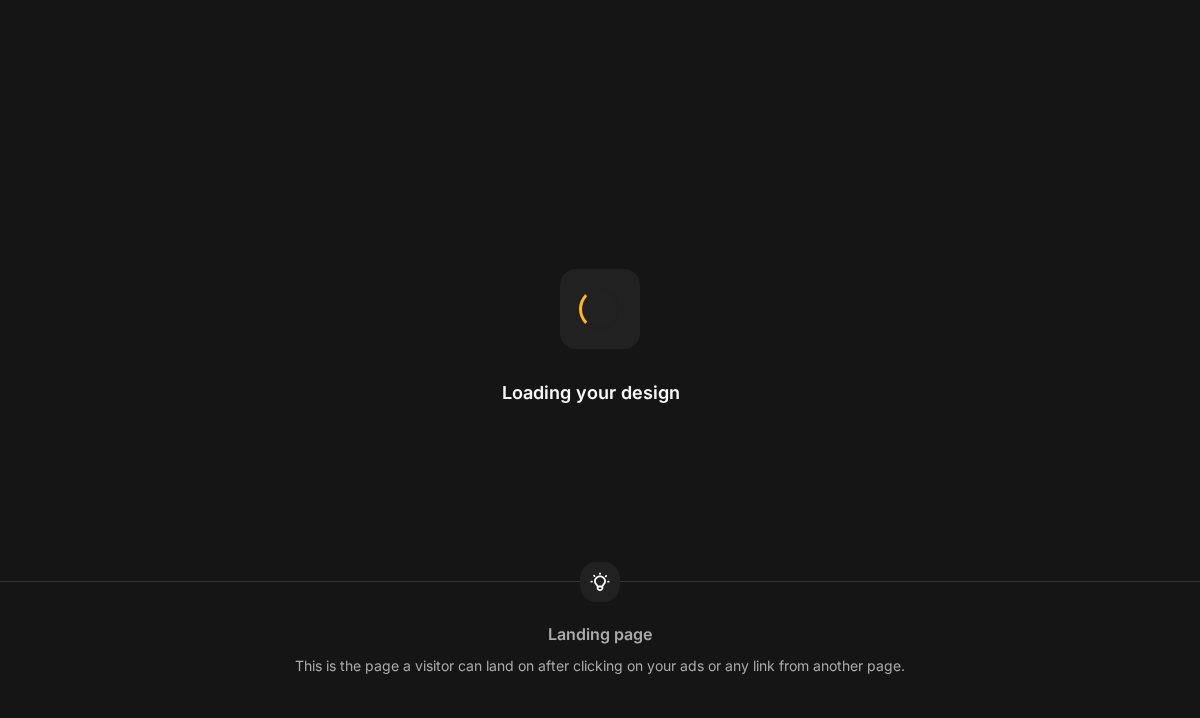 scroll, scrollTop: 0, scrollLeft: 0, axis: both 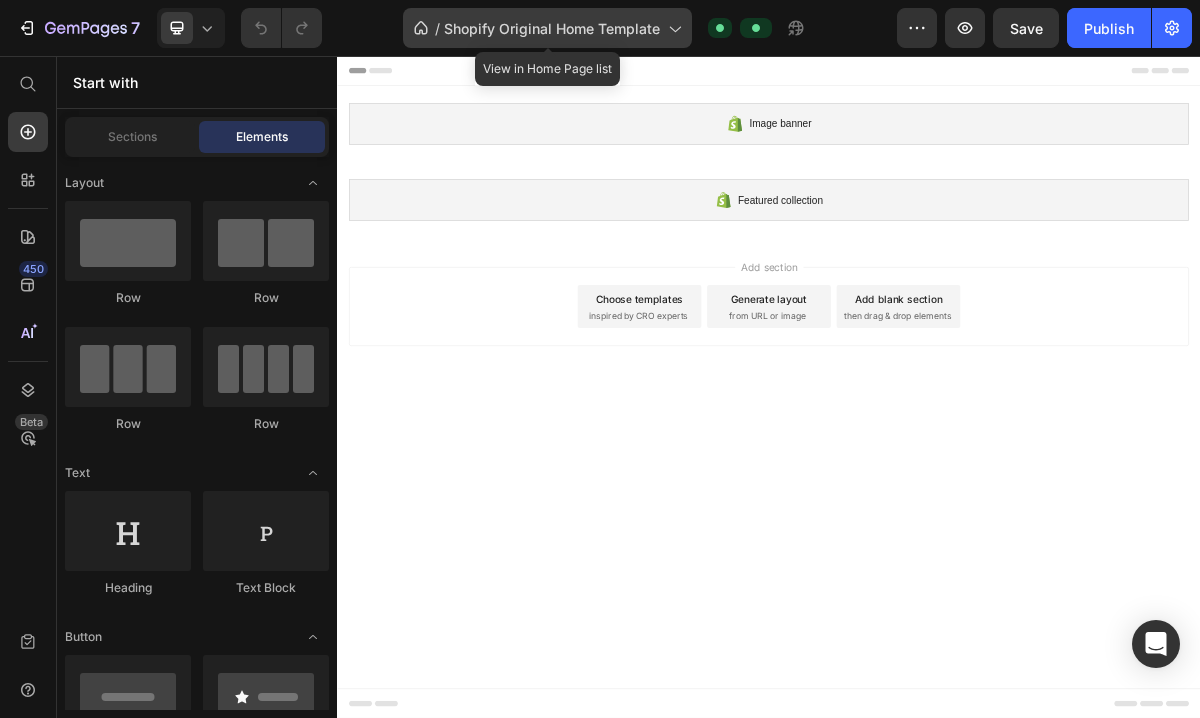 click on "Shopify Original Home Template" at bounding box center (552, 28) 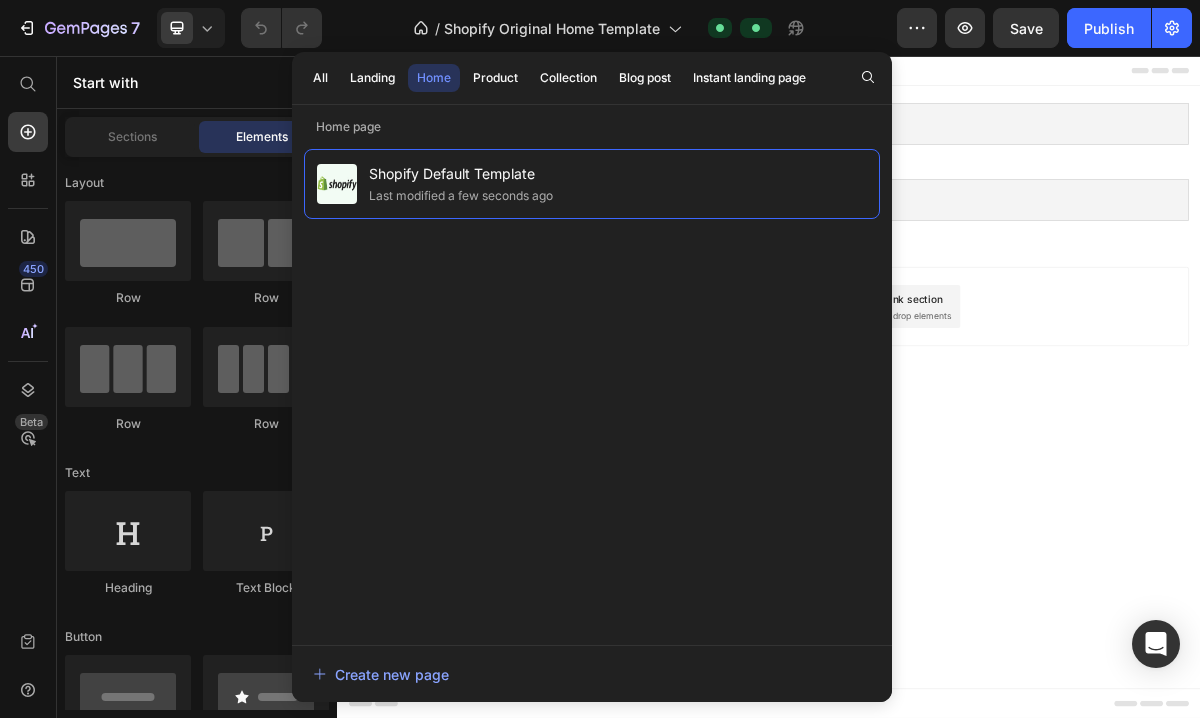 click on "All Landing Home Product Collection Blog post Instant landing page" at bounding box center [559, 78] 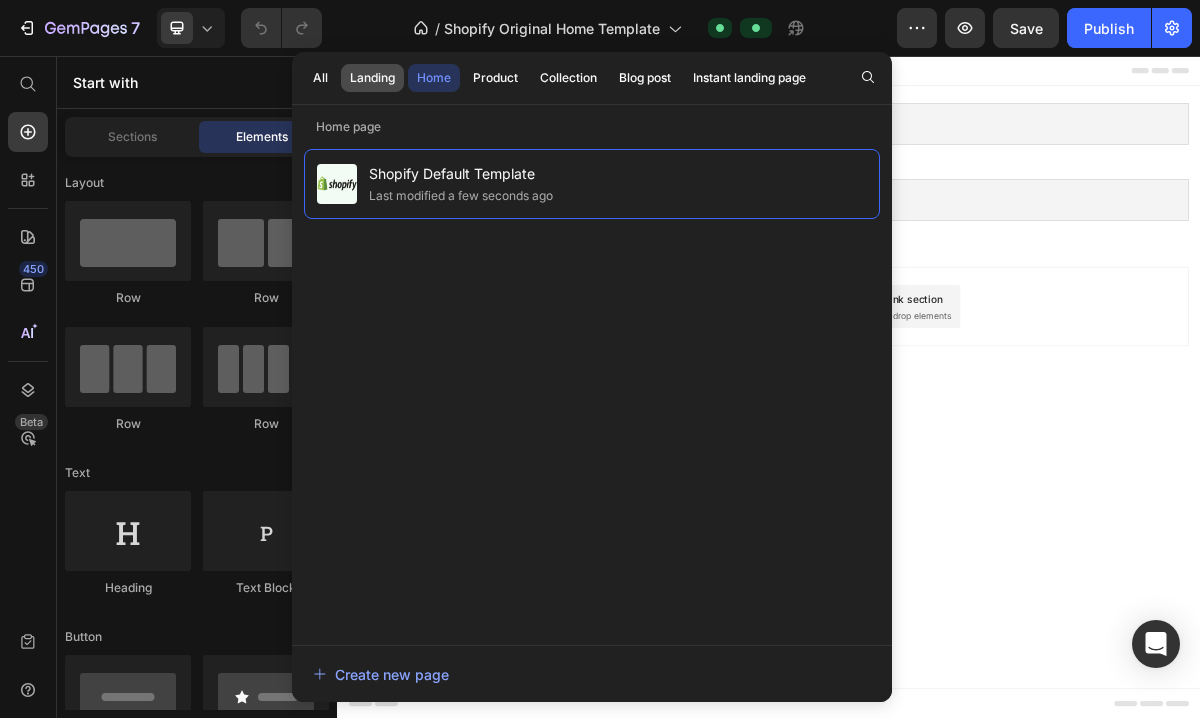 click on "Landing" 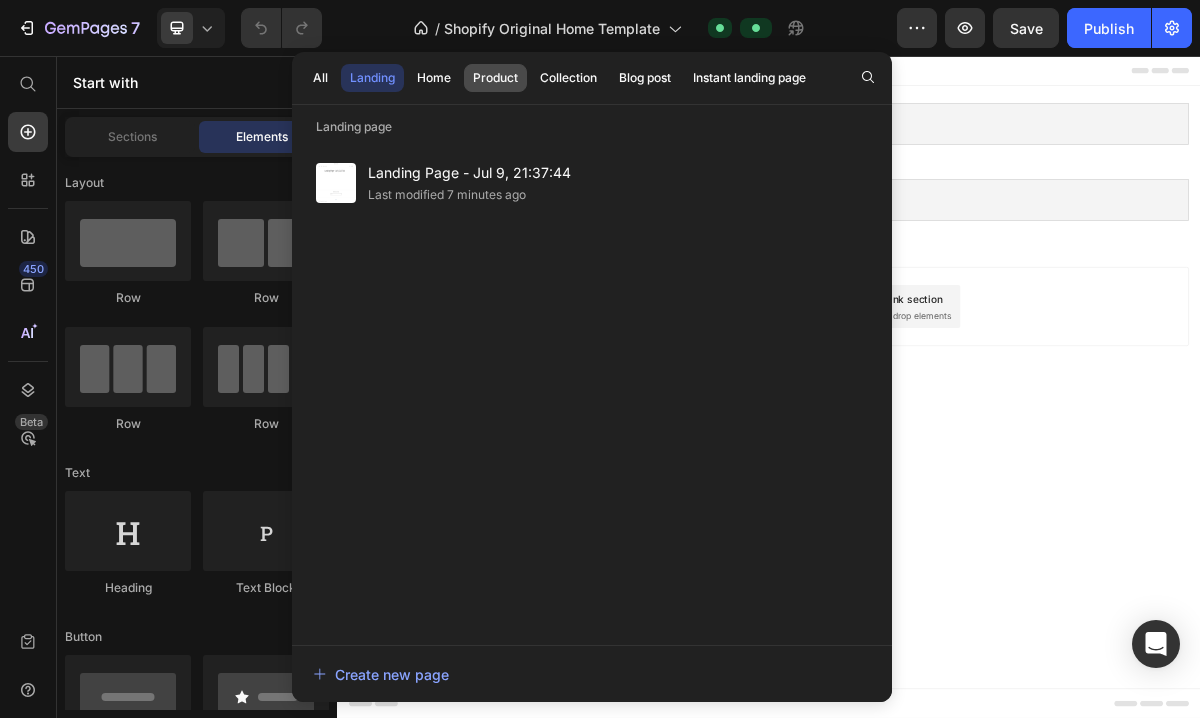 click on "Product" at bounding box center (495, 78) 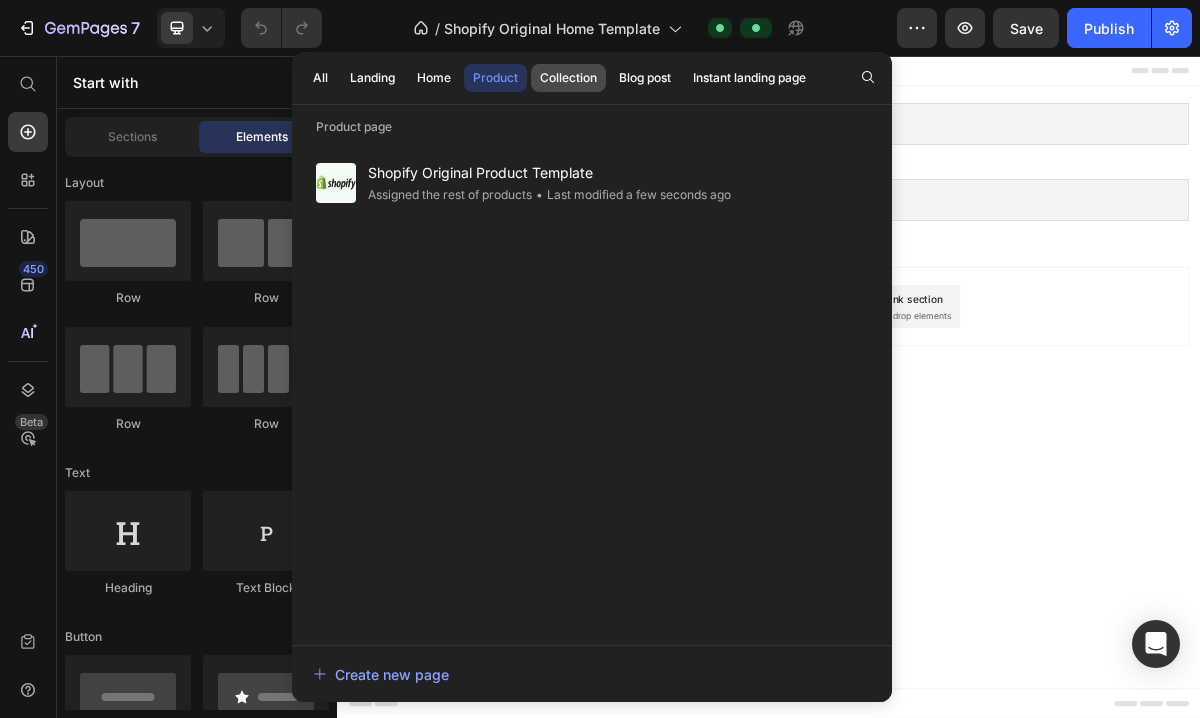 click on "Collection" 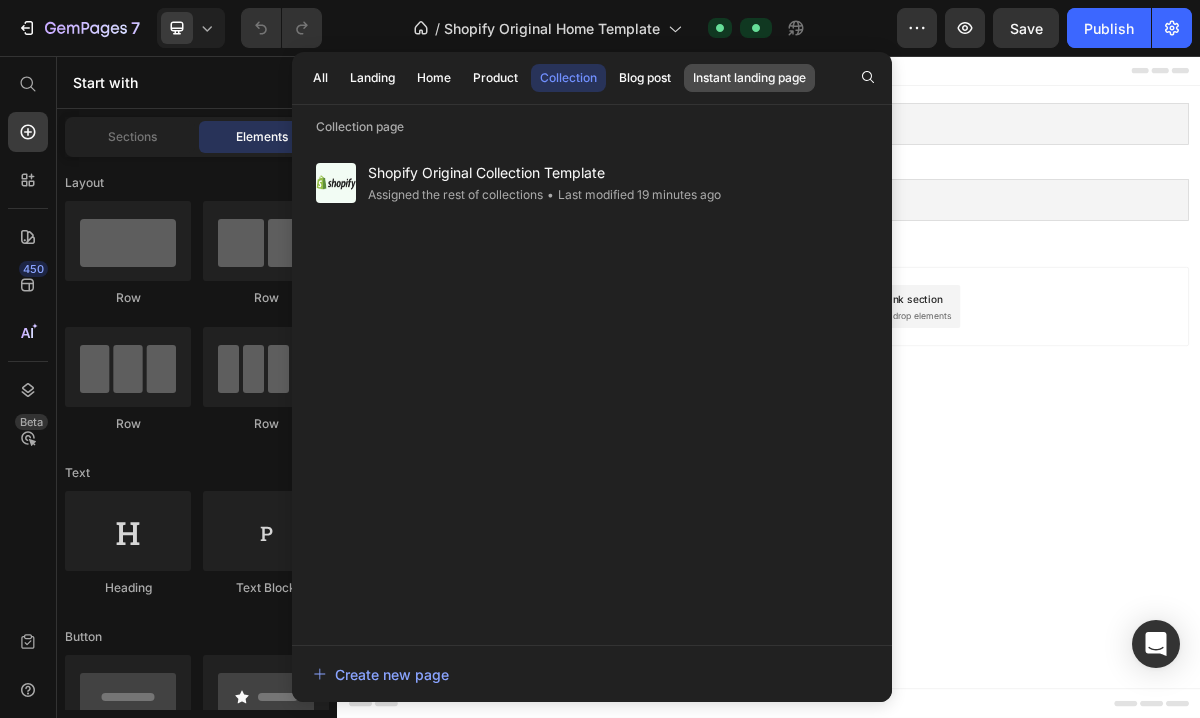 click on "Instant landing page" at bounding box center (749, 78) 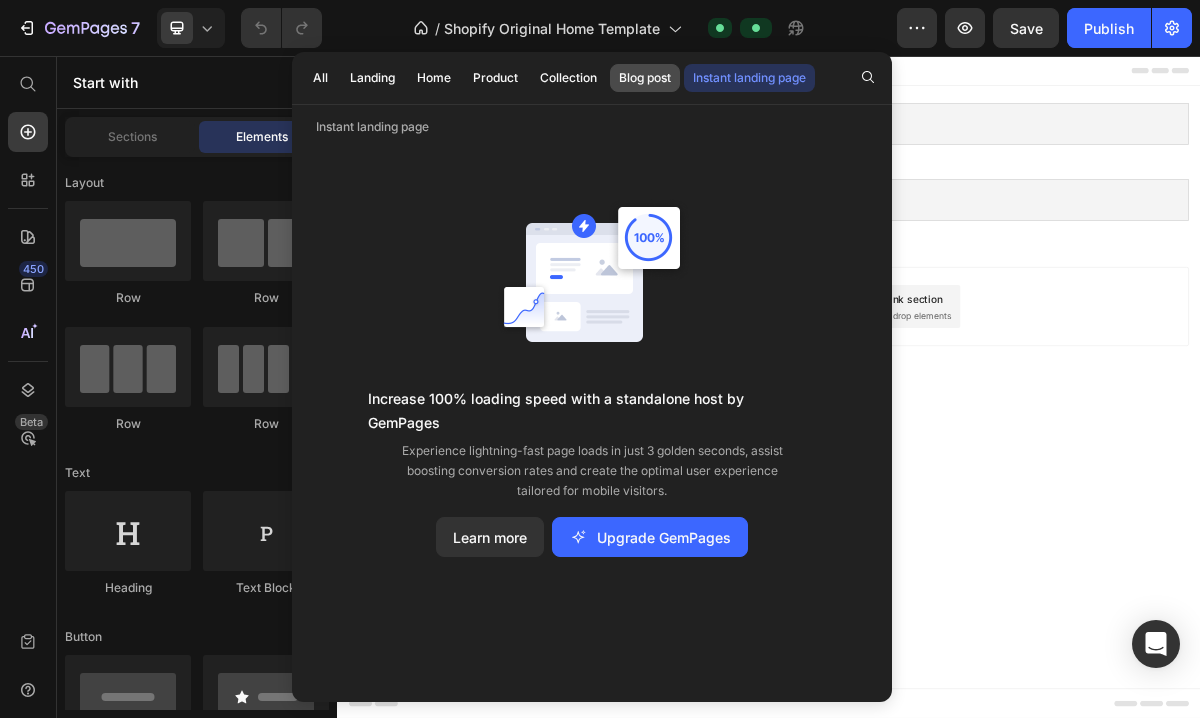 click on "Blog post" 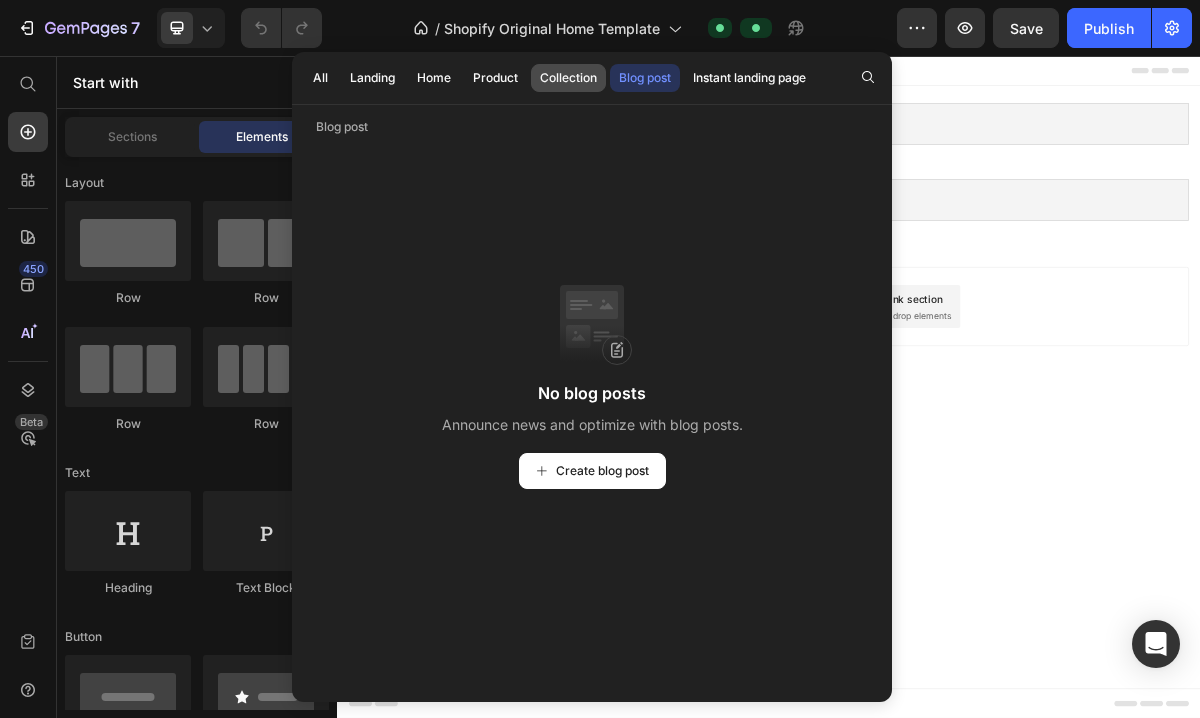click on "Collection" at bounding box center (568, 78) 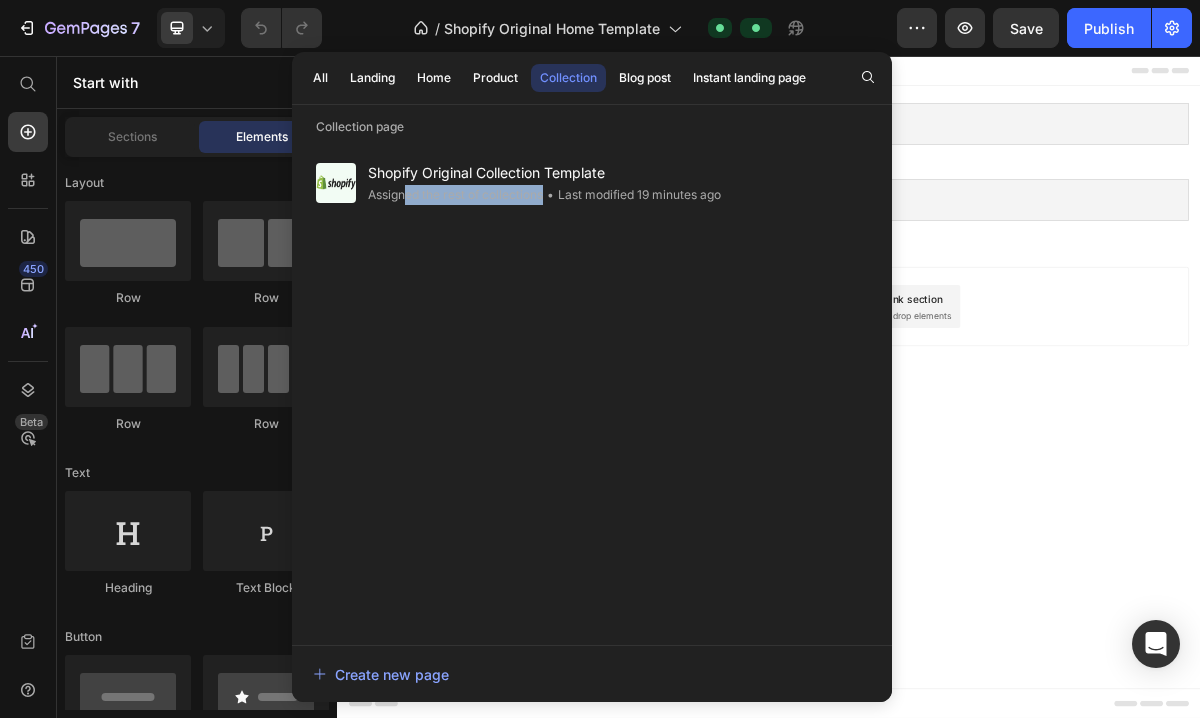 drag, startPoint x: 406, startPoint y: 191, endPoint x: 460, endPoint y: 401, distance: 216.83173 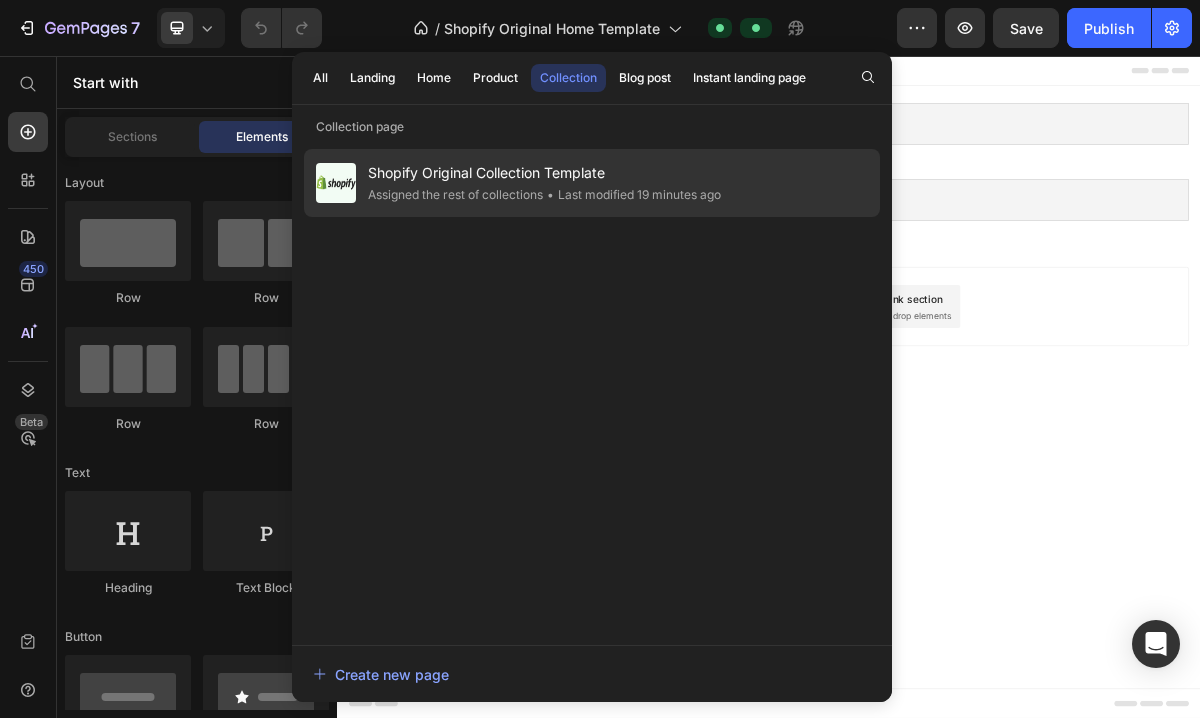 click on "Assigned the rest of collections" 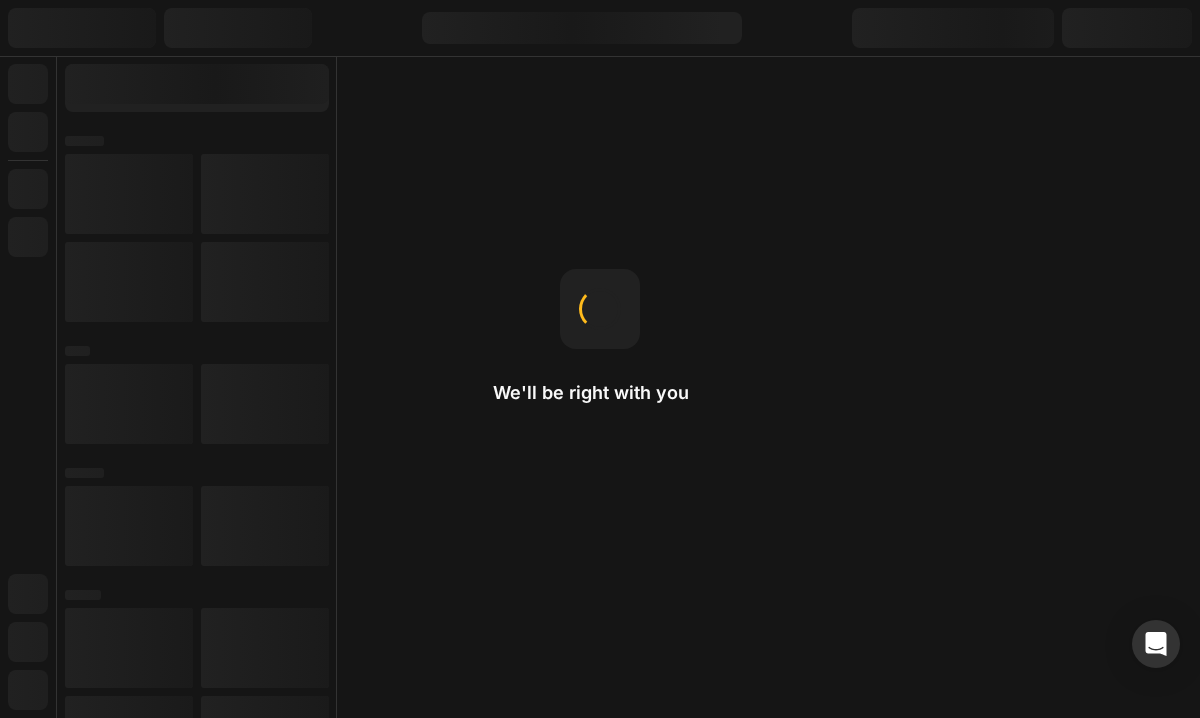 scroll, scrollTop: 0, scrollLeft: 0, axis: both 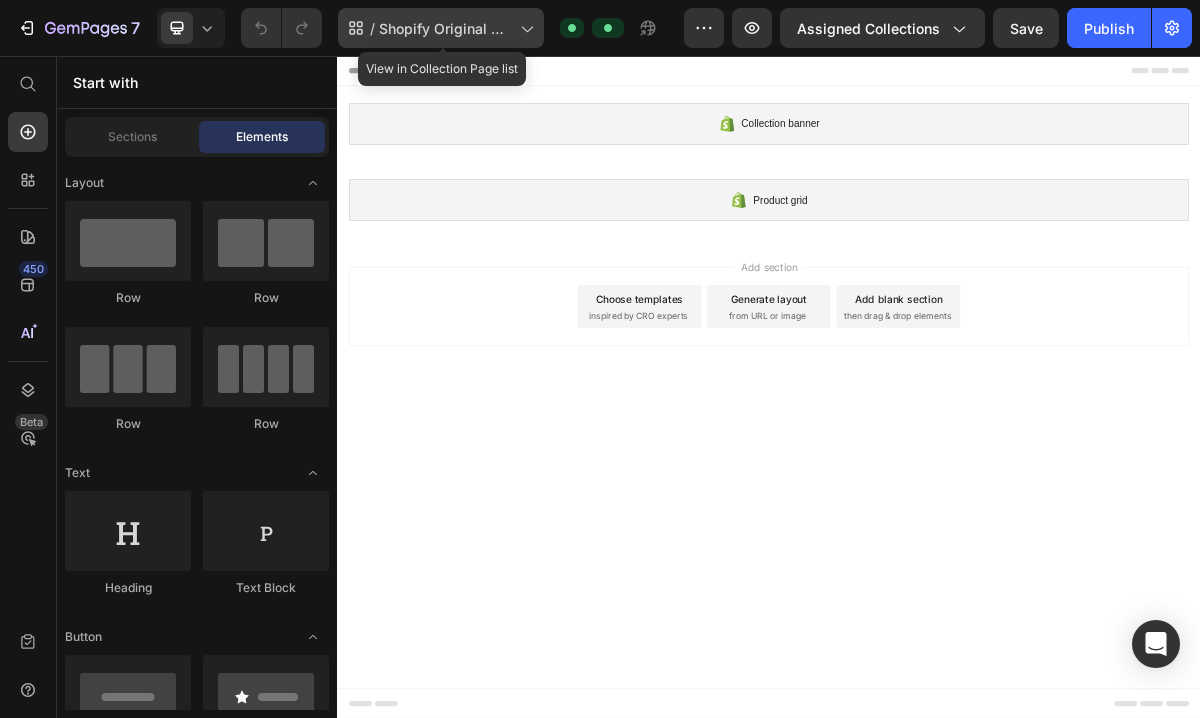 click on "/  Shopify Original Collection Template" 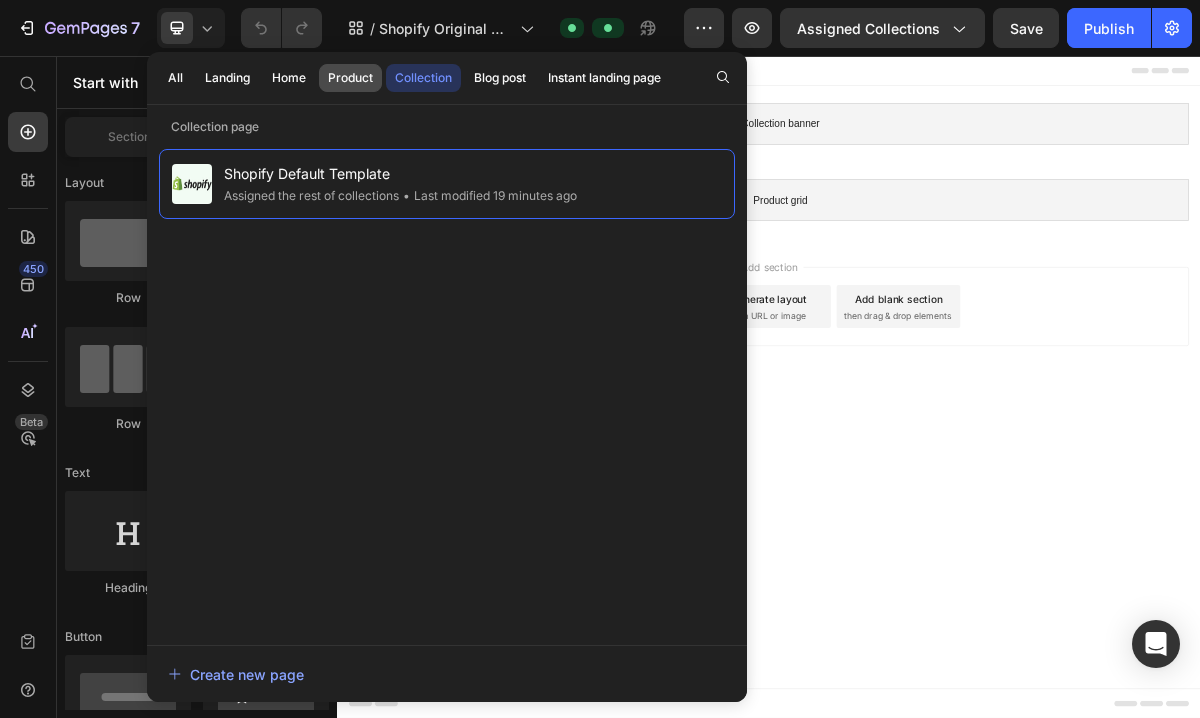 click on "Product" 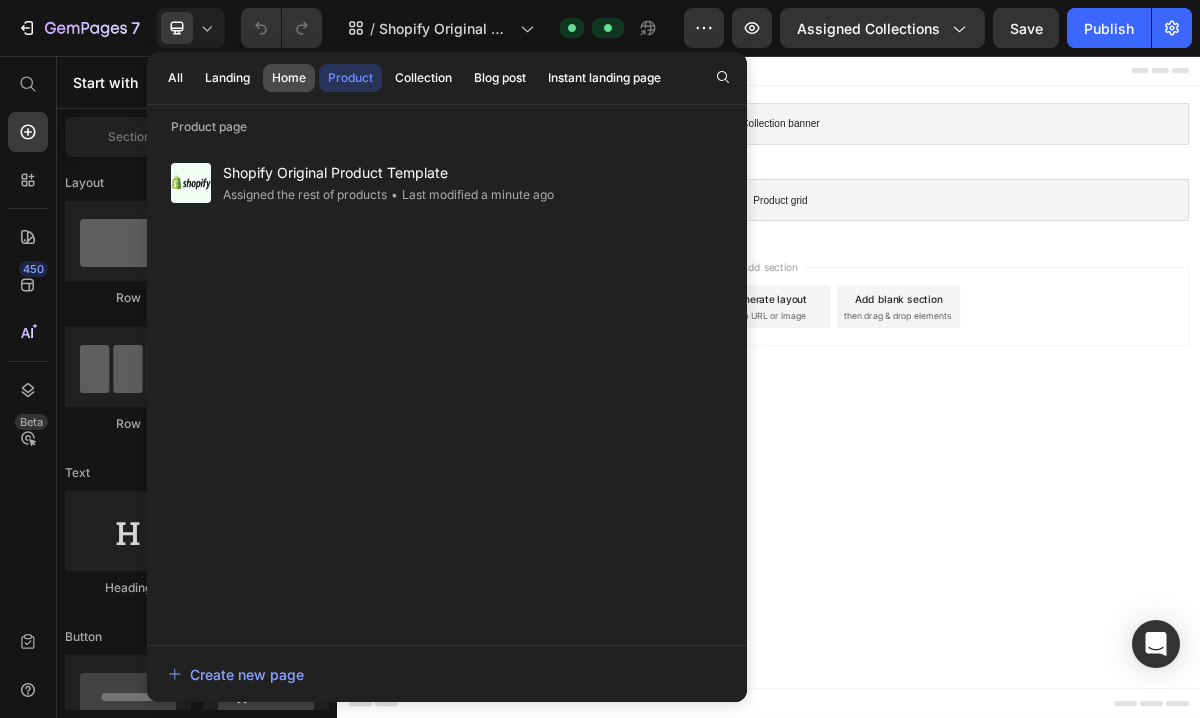 click on "Home" at bounding box center (289, 78) 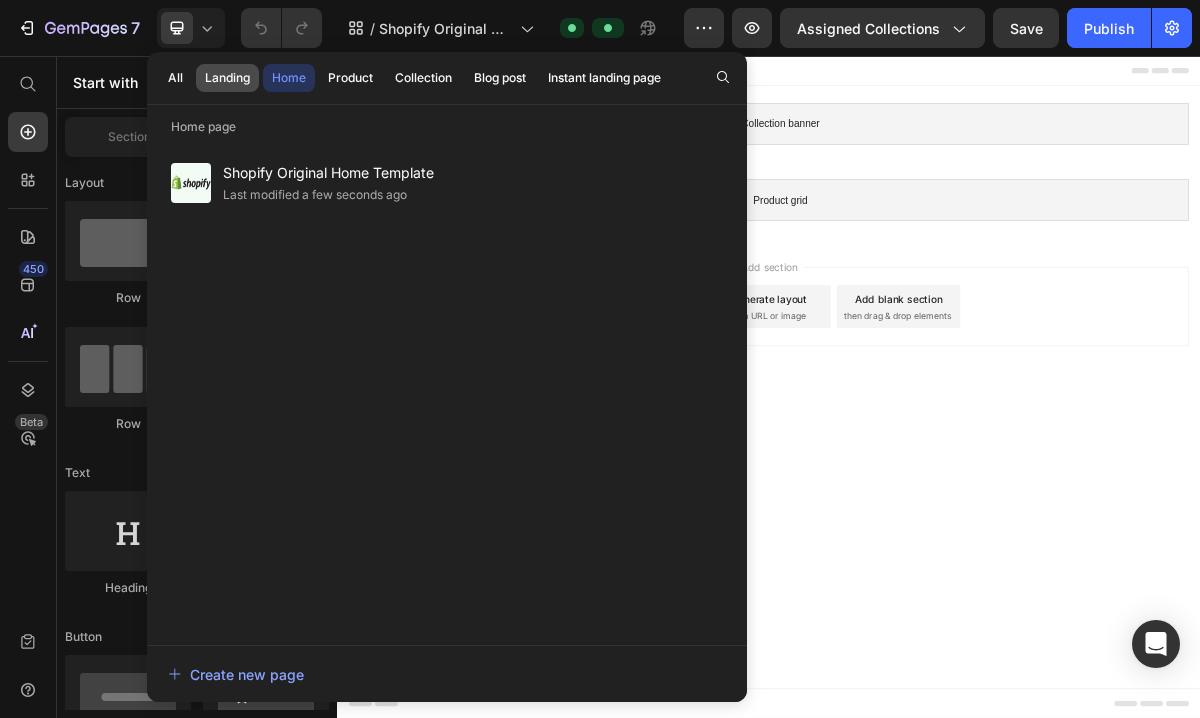 click on "Landing" at bounding box center (227, 78) 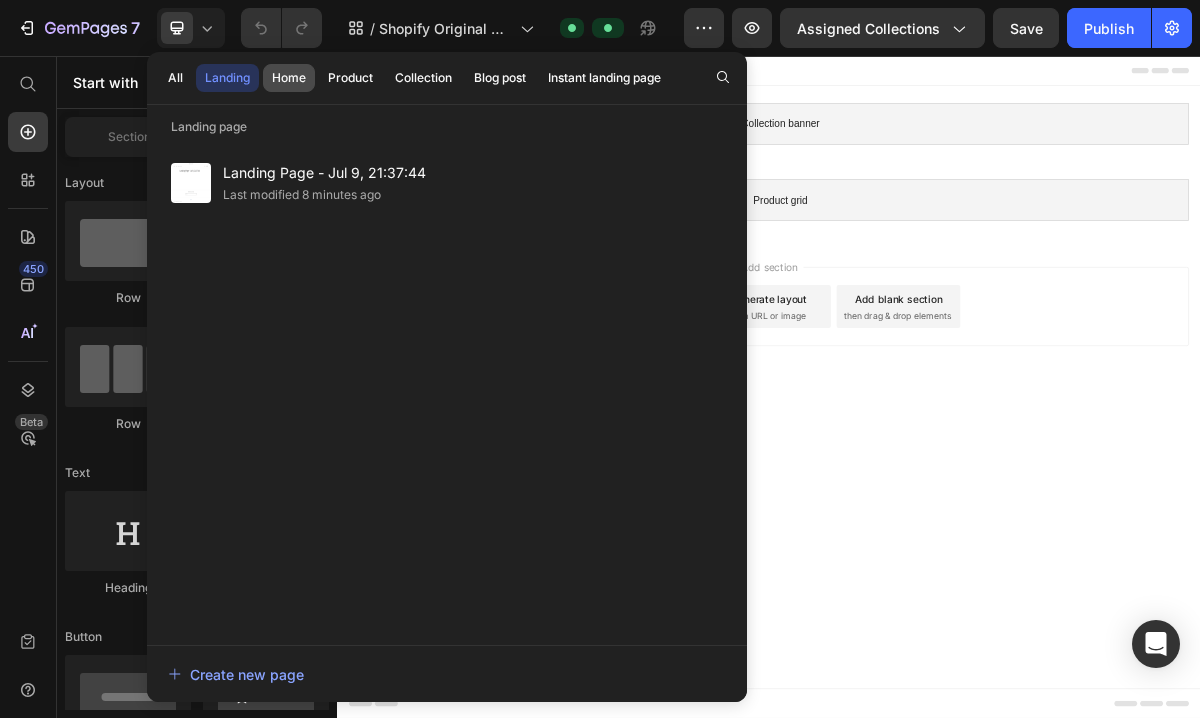 click on "Home" at bounding box center (289, 78) 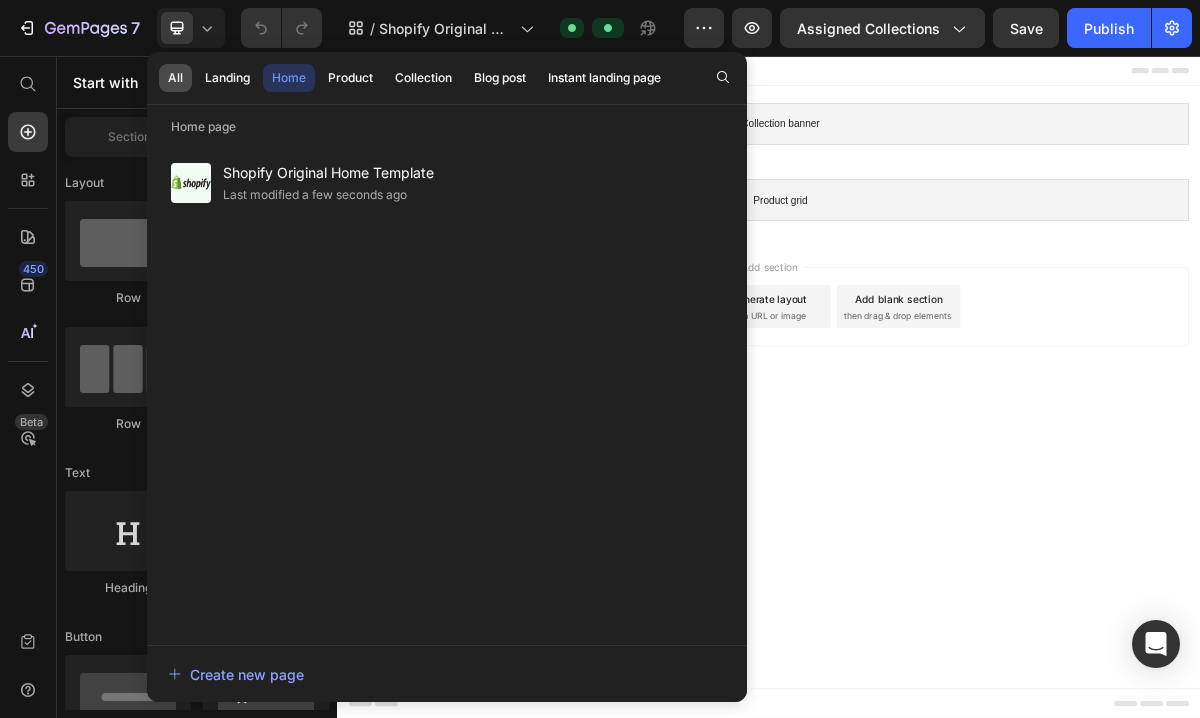 click on "All" 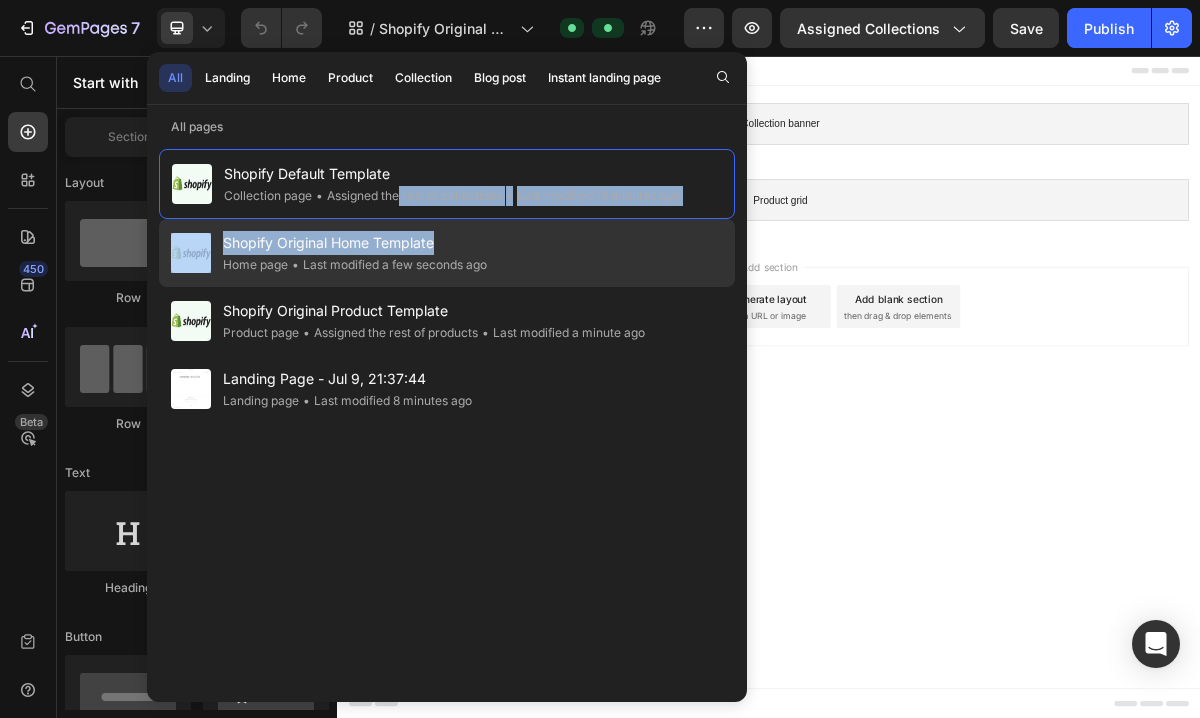 drag, startPoint x: 400, startPoint y: 198, endPoint x: 422, endPoint y: 253, distance: 59.236813 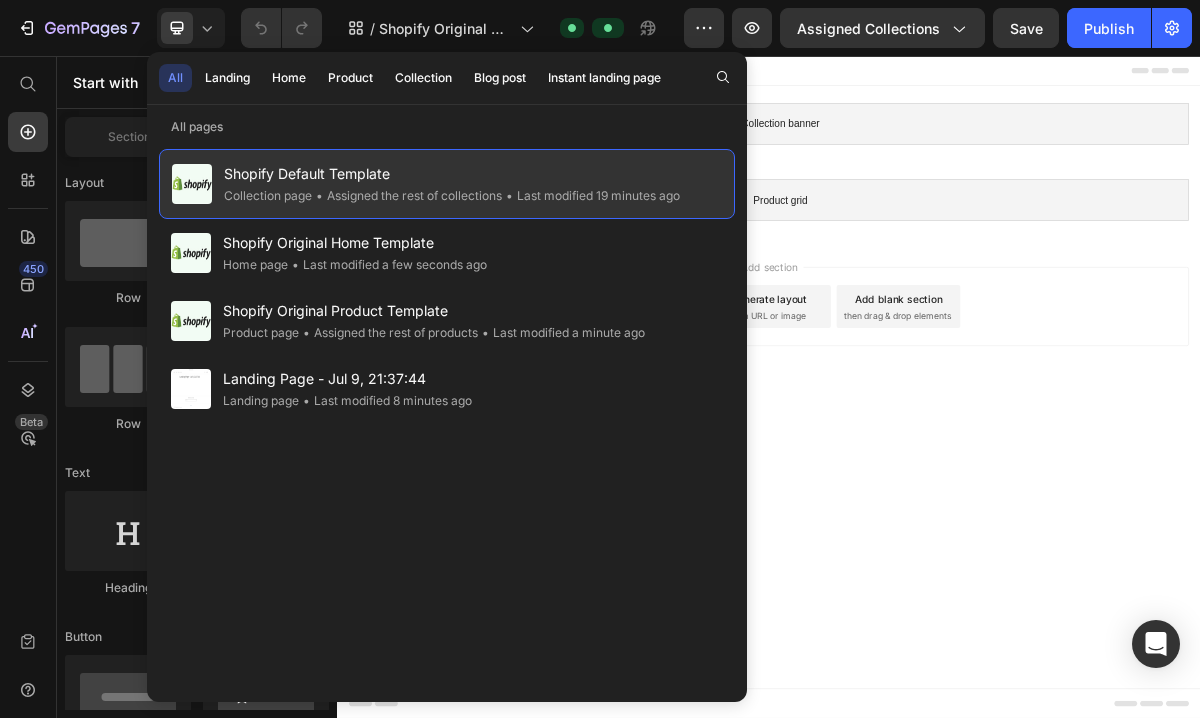 click on "Shopify Default Template Collection page • Assigned the rest of collections • Last modified 19 minutes ago" 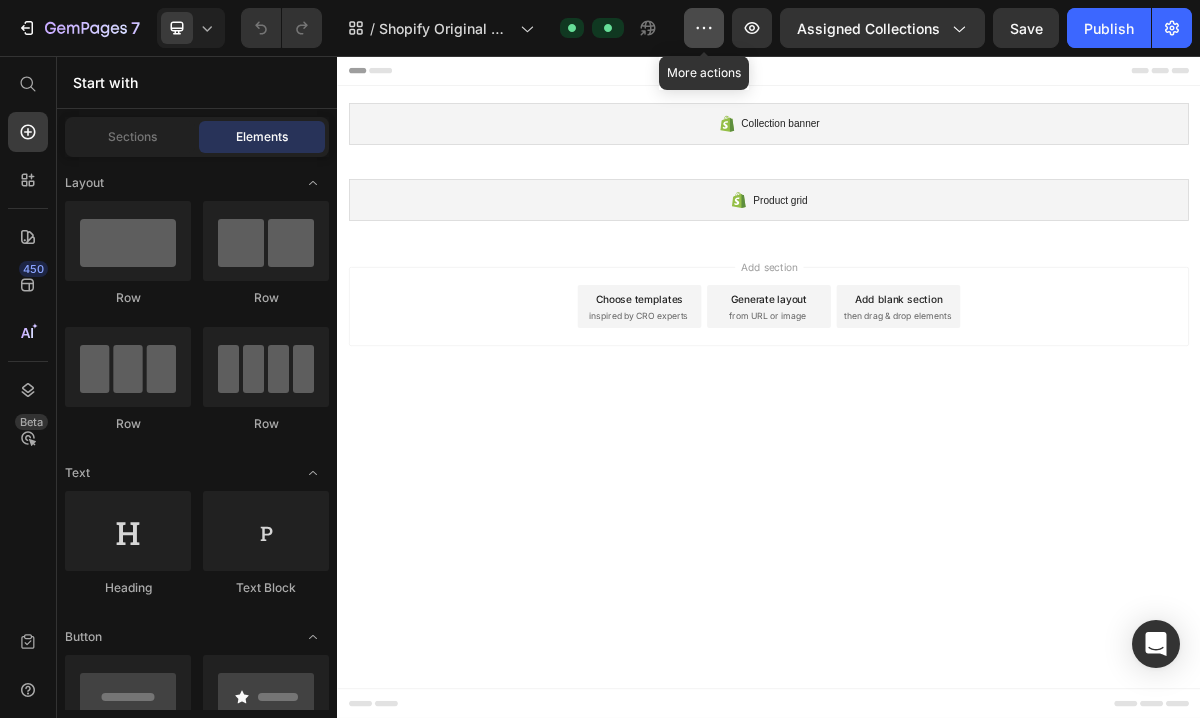 click 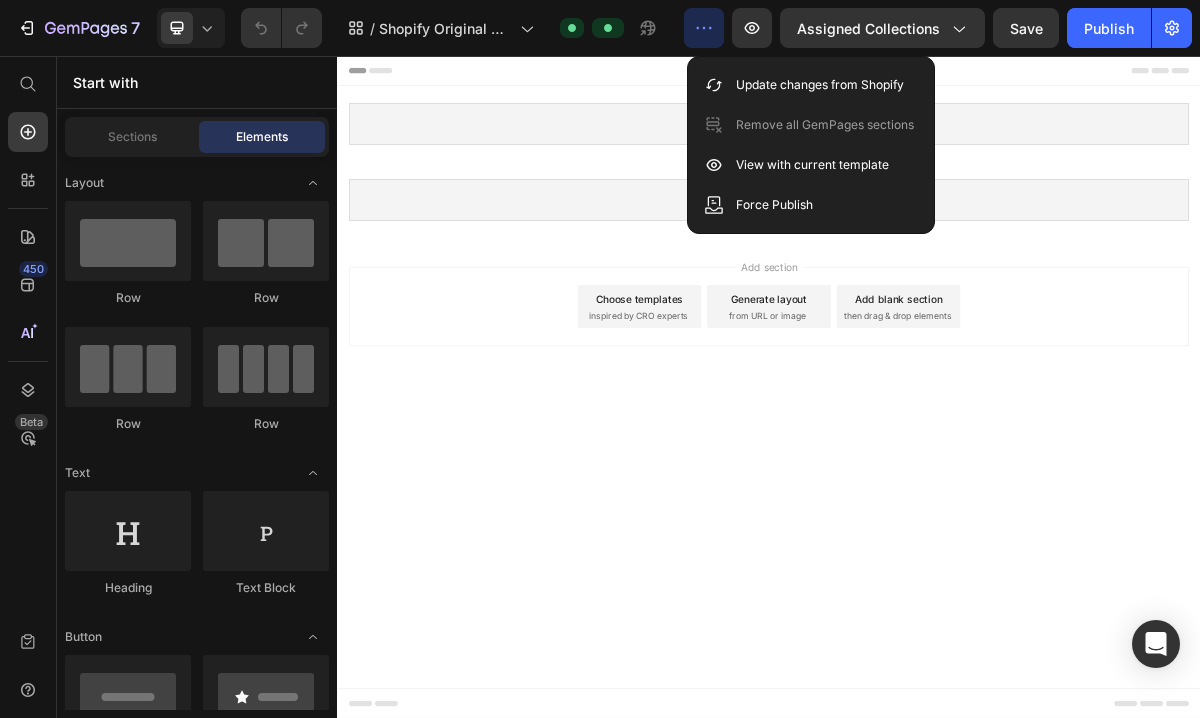 click 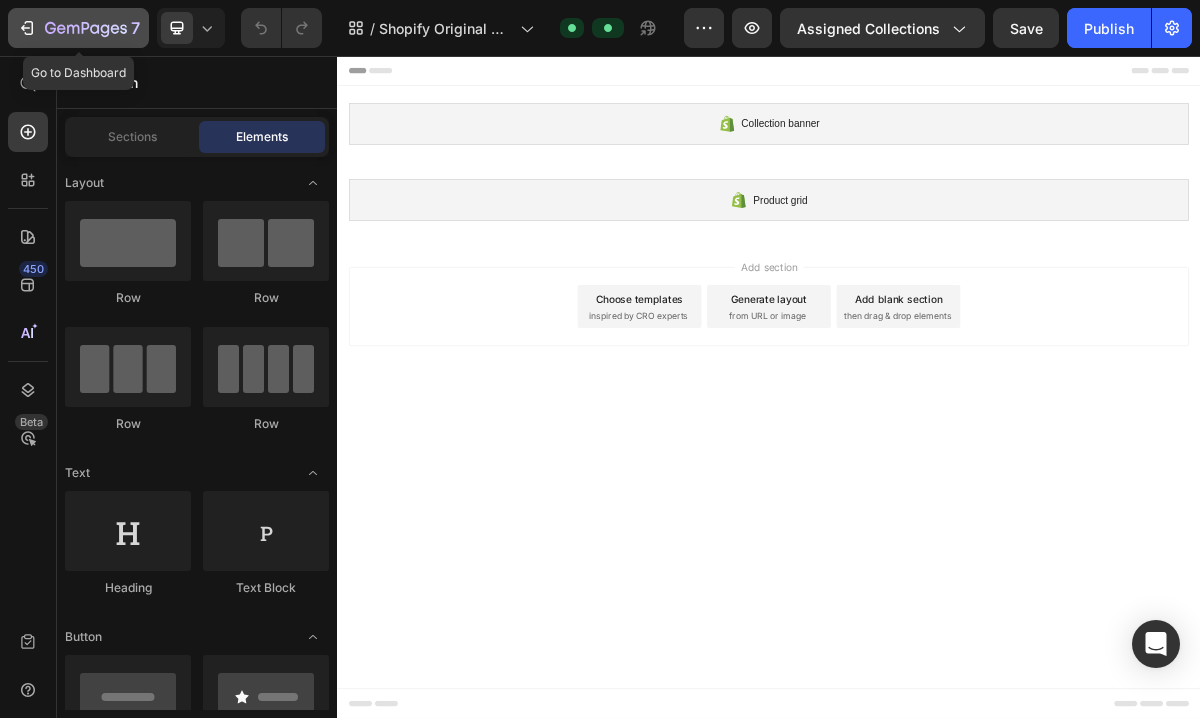 click 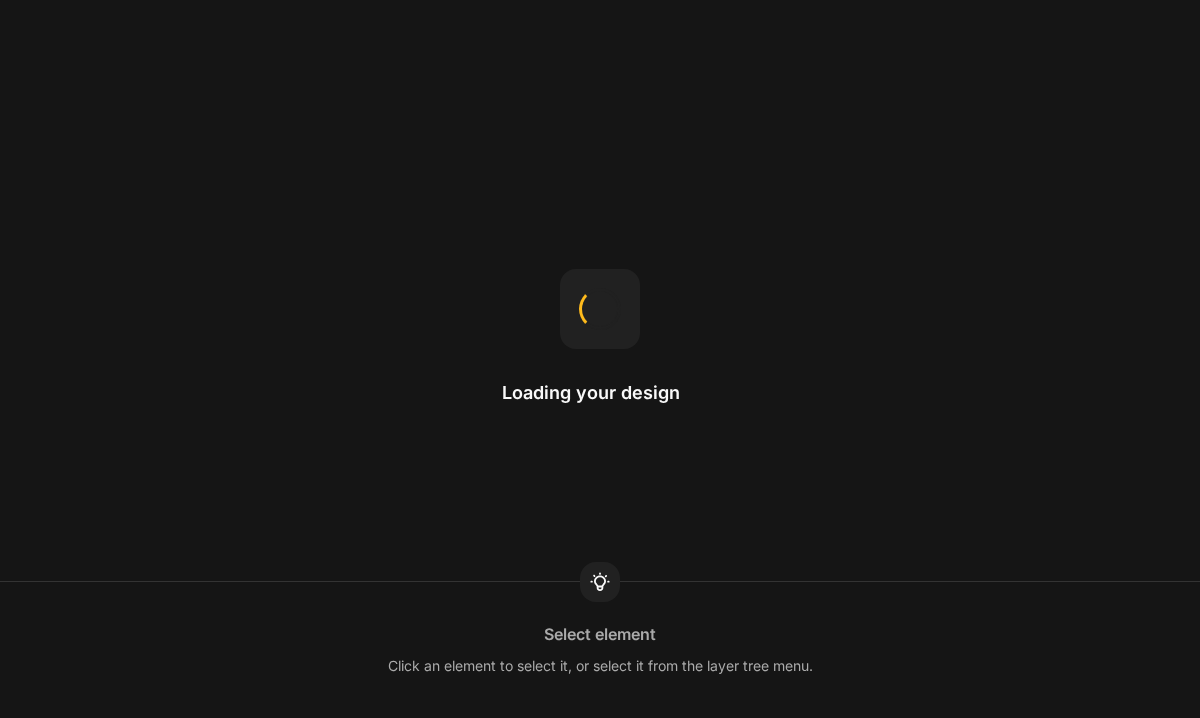 scroll, scrollTop: 0, scrollLeft: 0, axis: both 